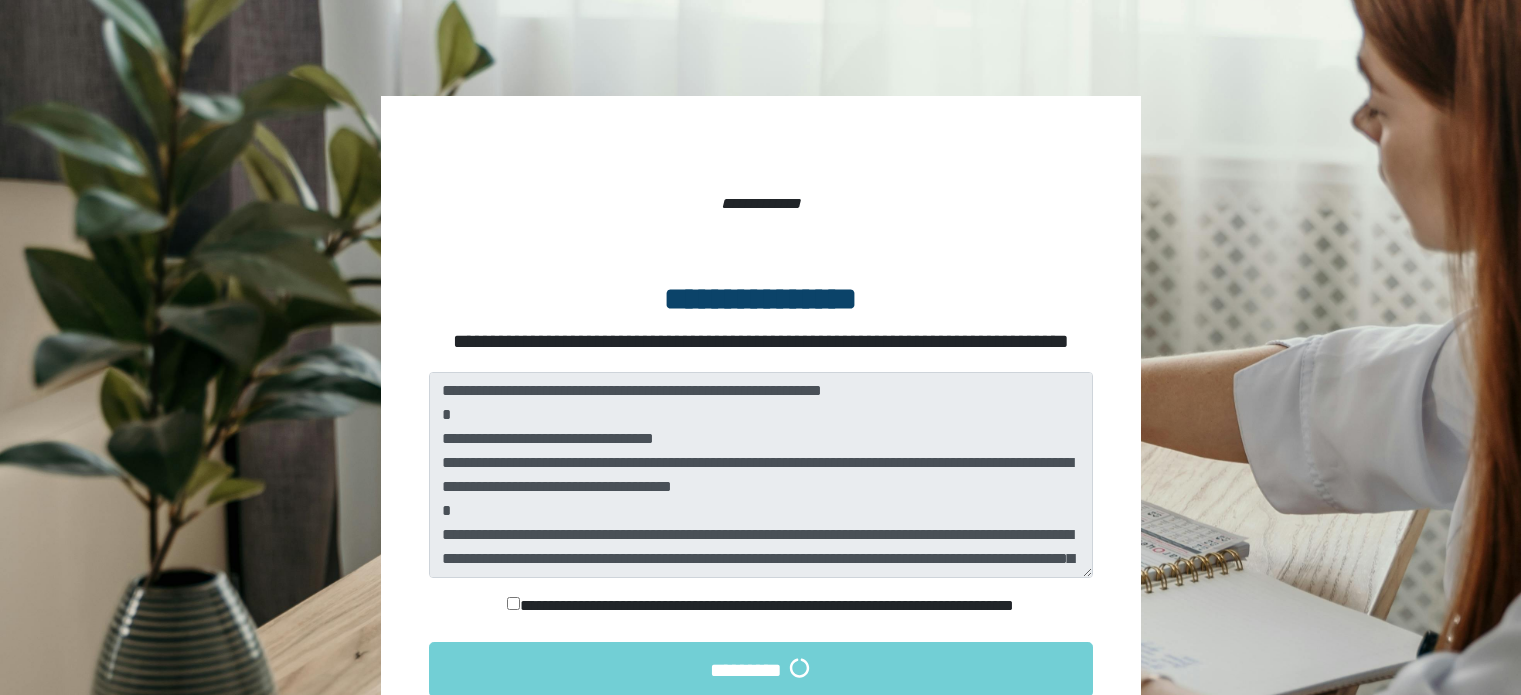 scroll, scrollTop: 0, scrollLeft: 0, axis: both 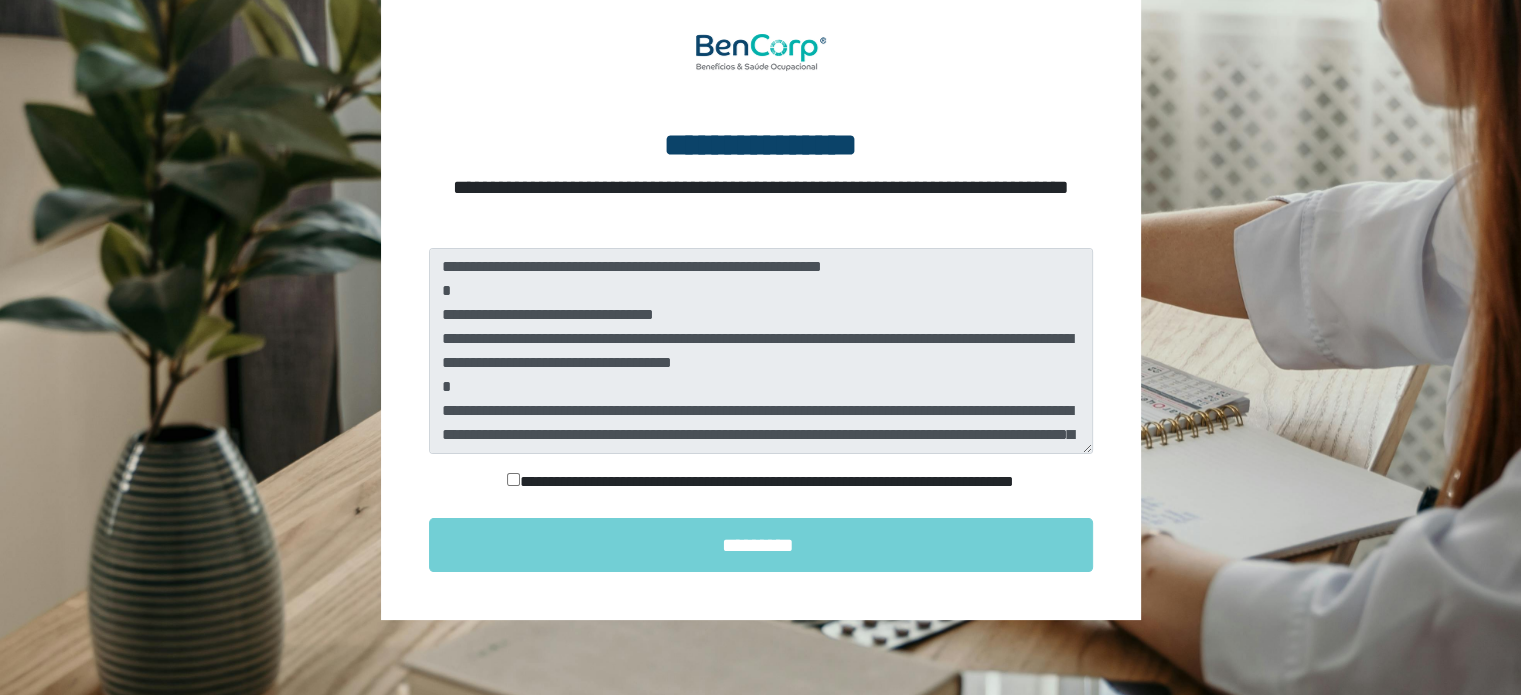 click on "**********" at bounding box center [761, 482] 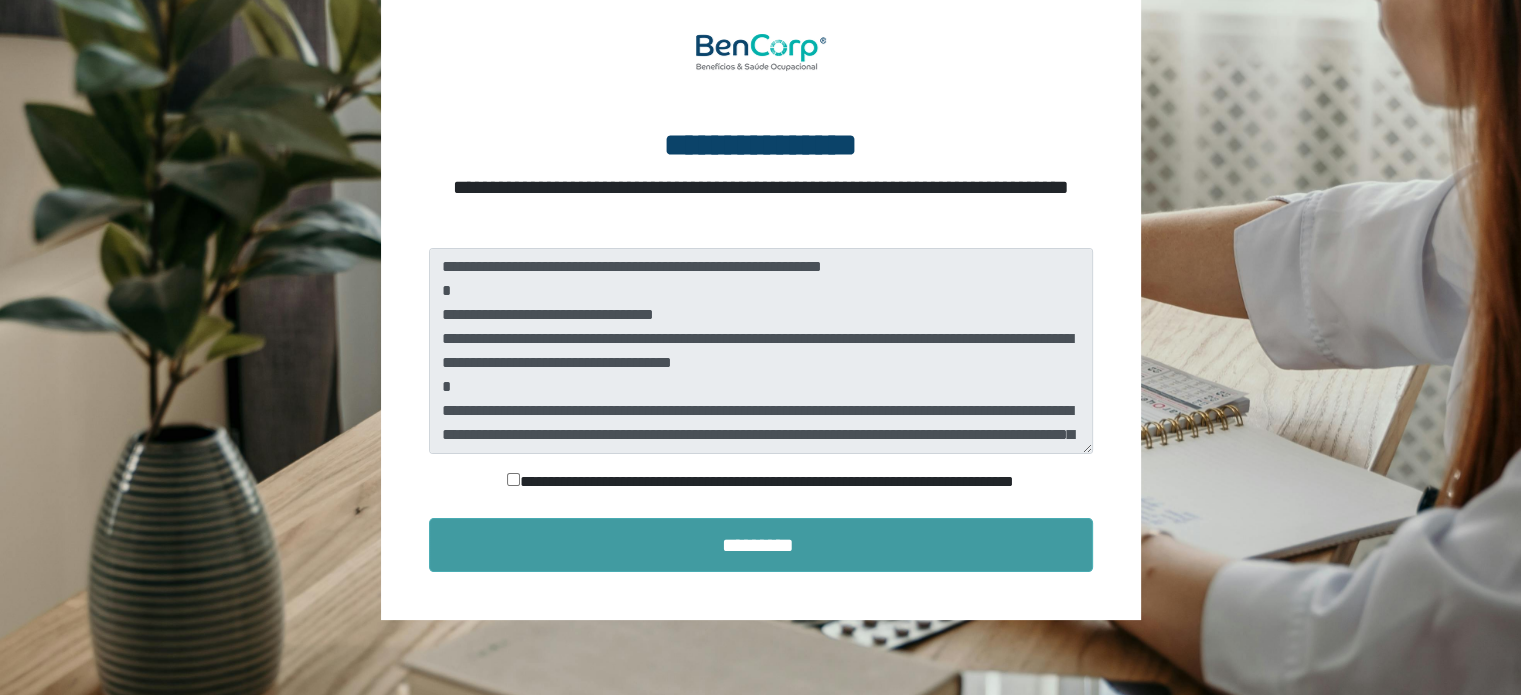 click on "*********" at bounding box center (761, 545) 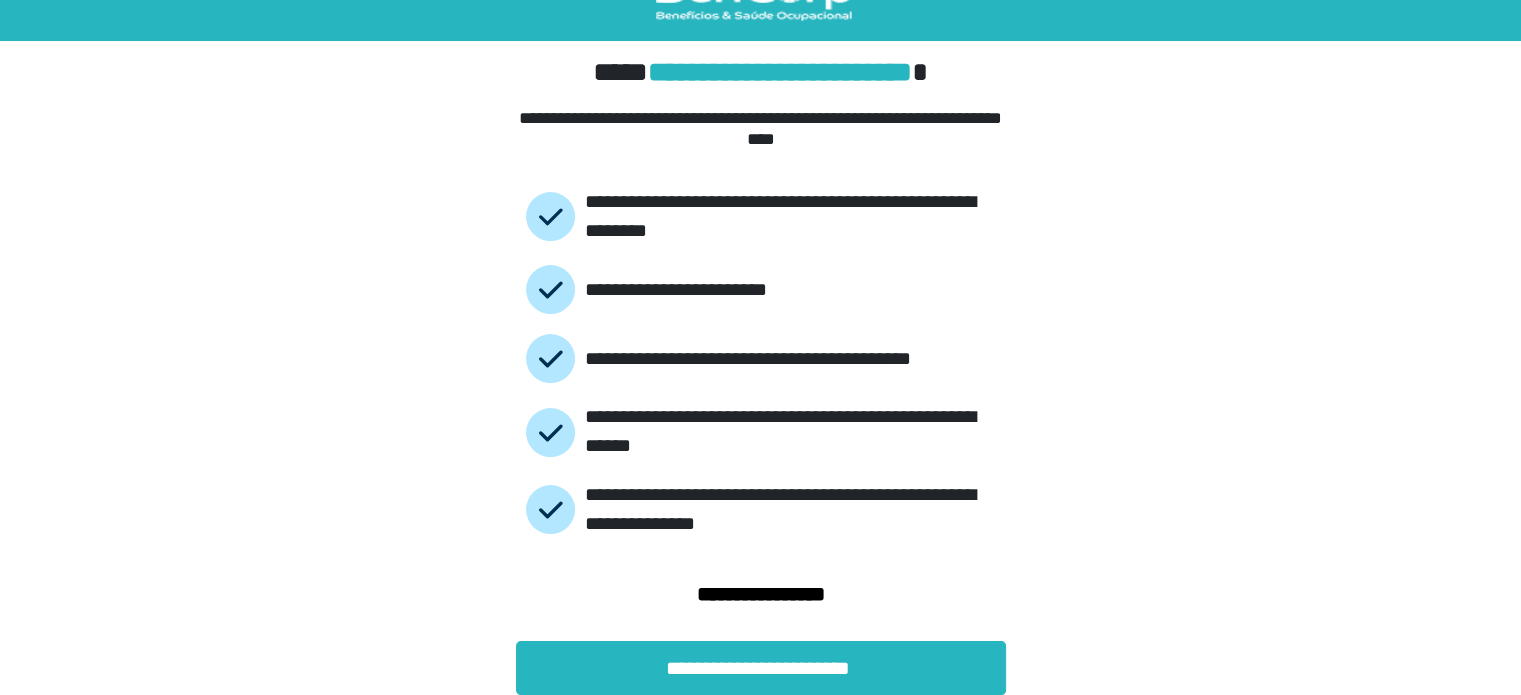 scroll, scrollTop: 46, scrollLeft: 0, axis: vertical 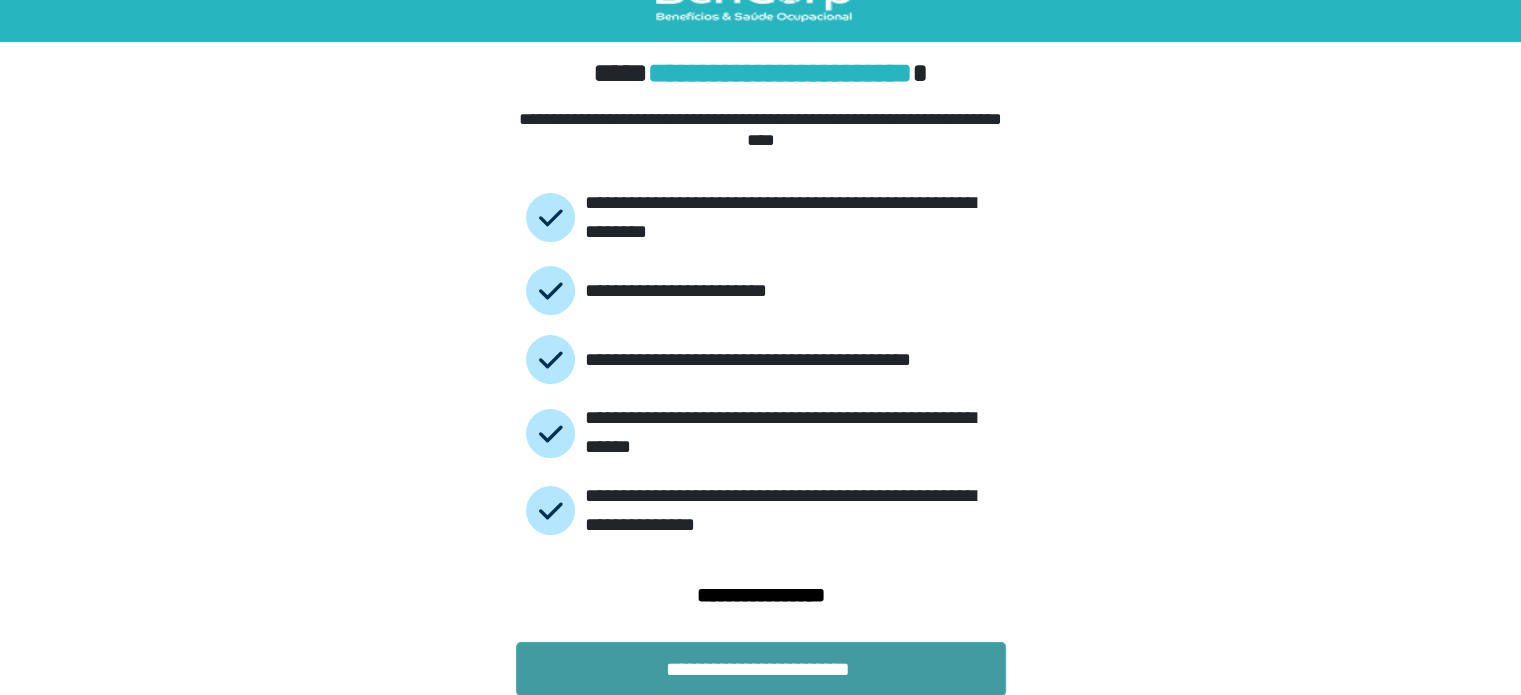 click on "**********" at bounding box center [761, 669] 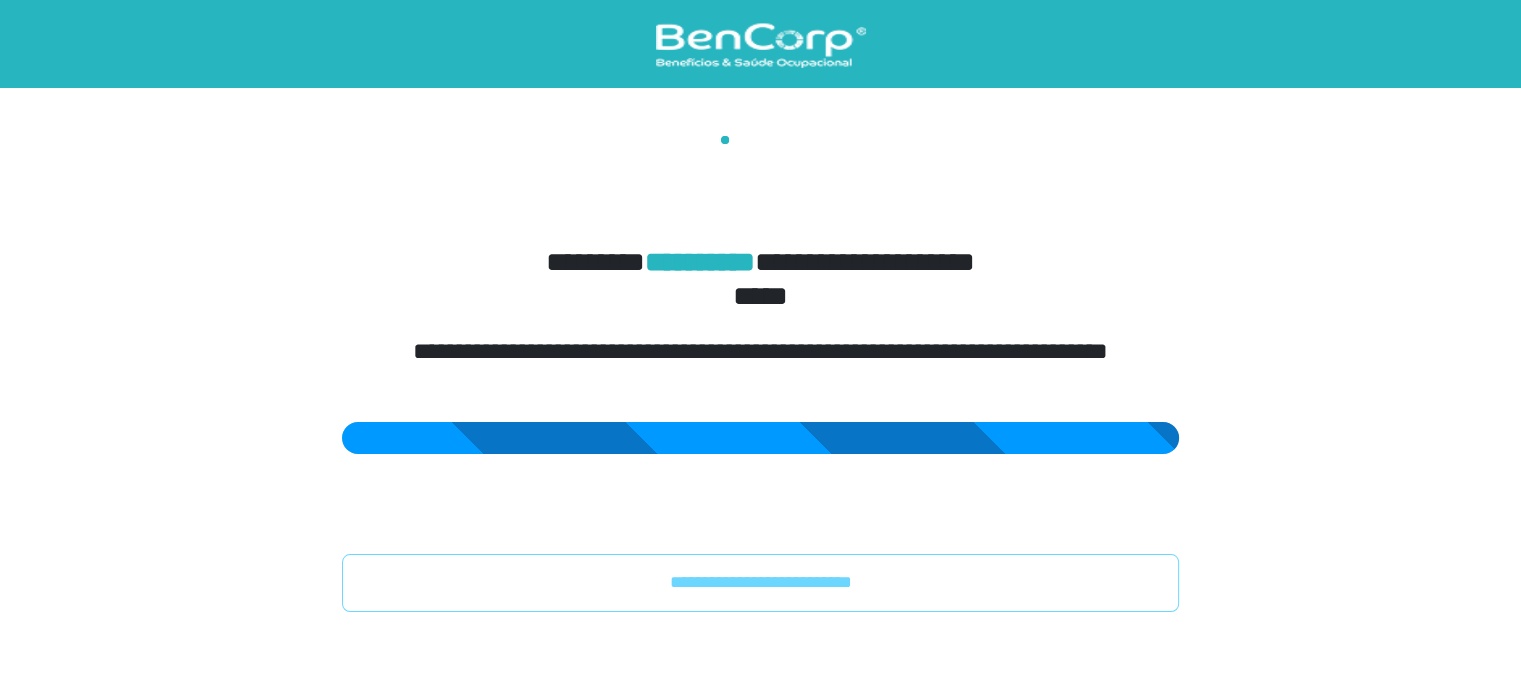 scroll, scrollTop: 0, scrollLeft: 0, axis: both 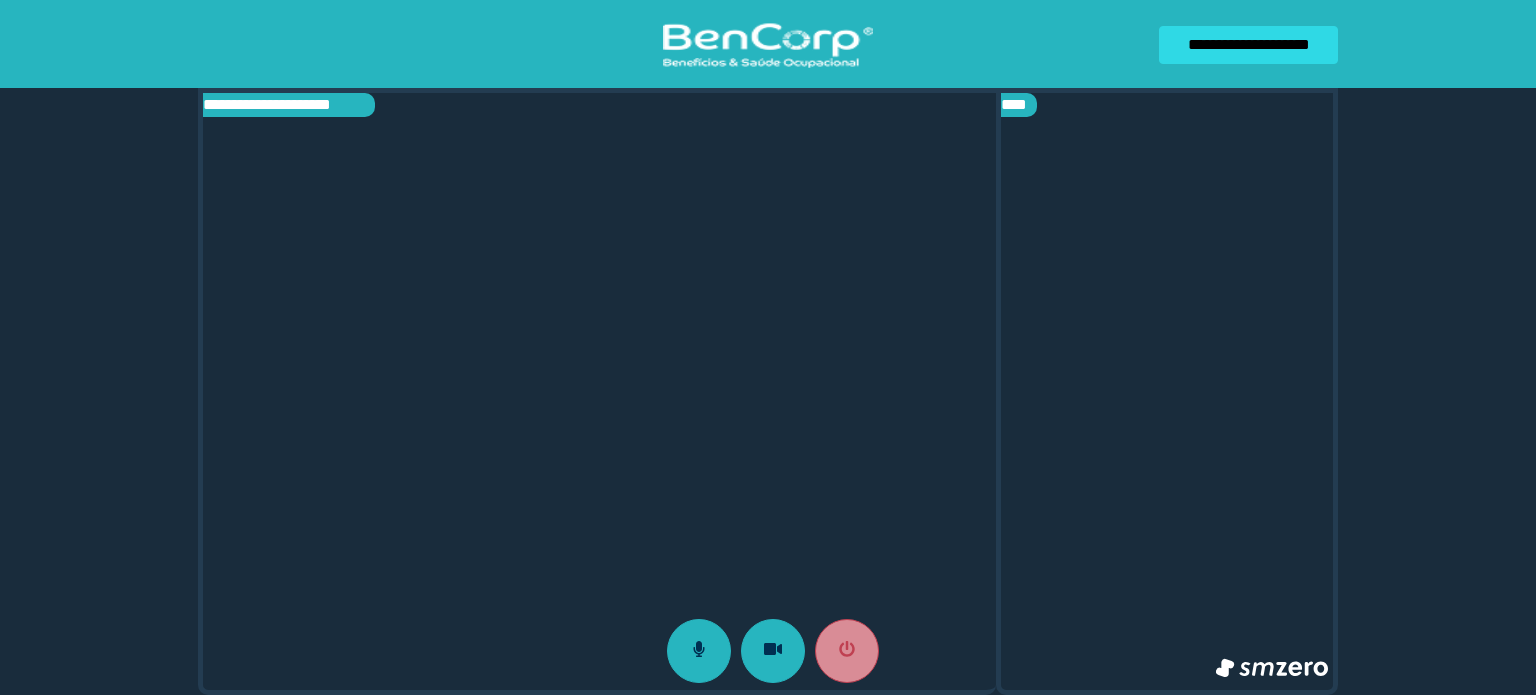 click at bounding box center (599, 391) 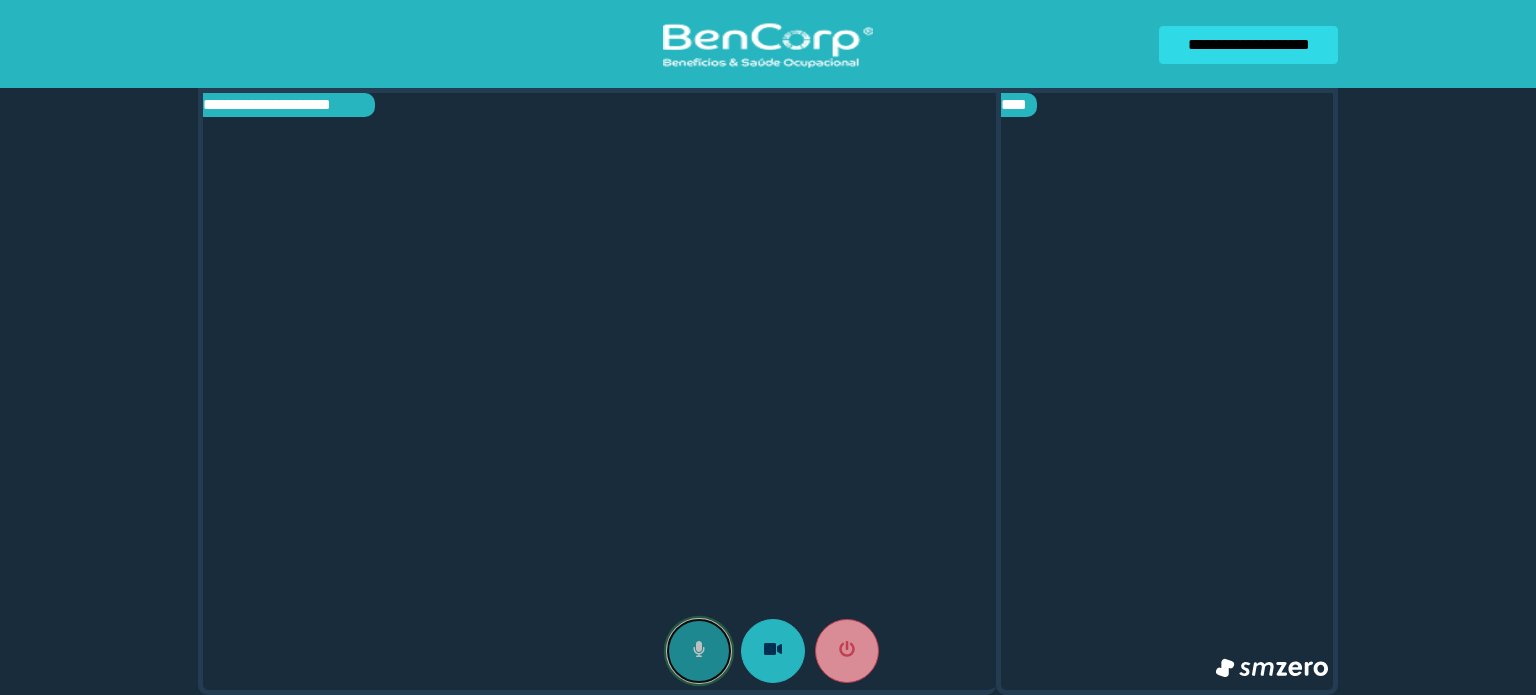 click 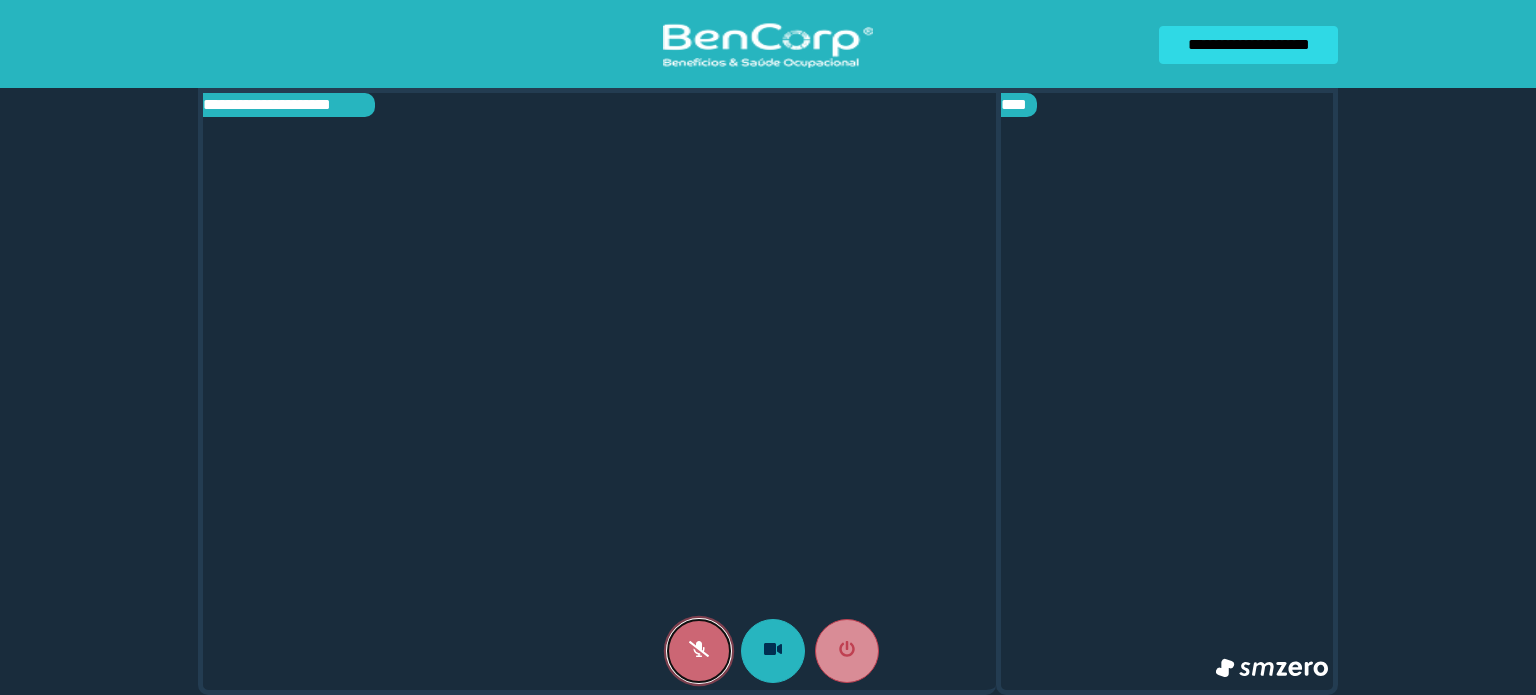 click 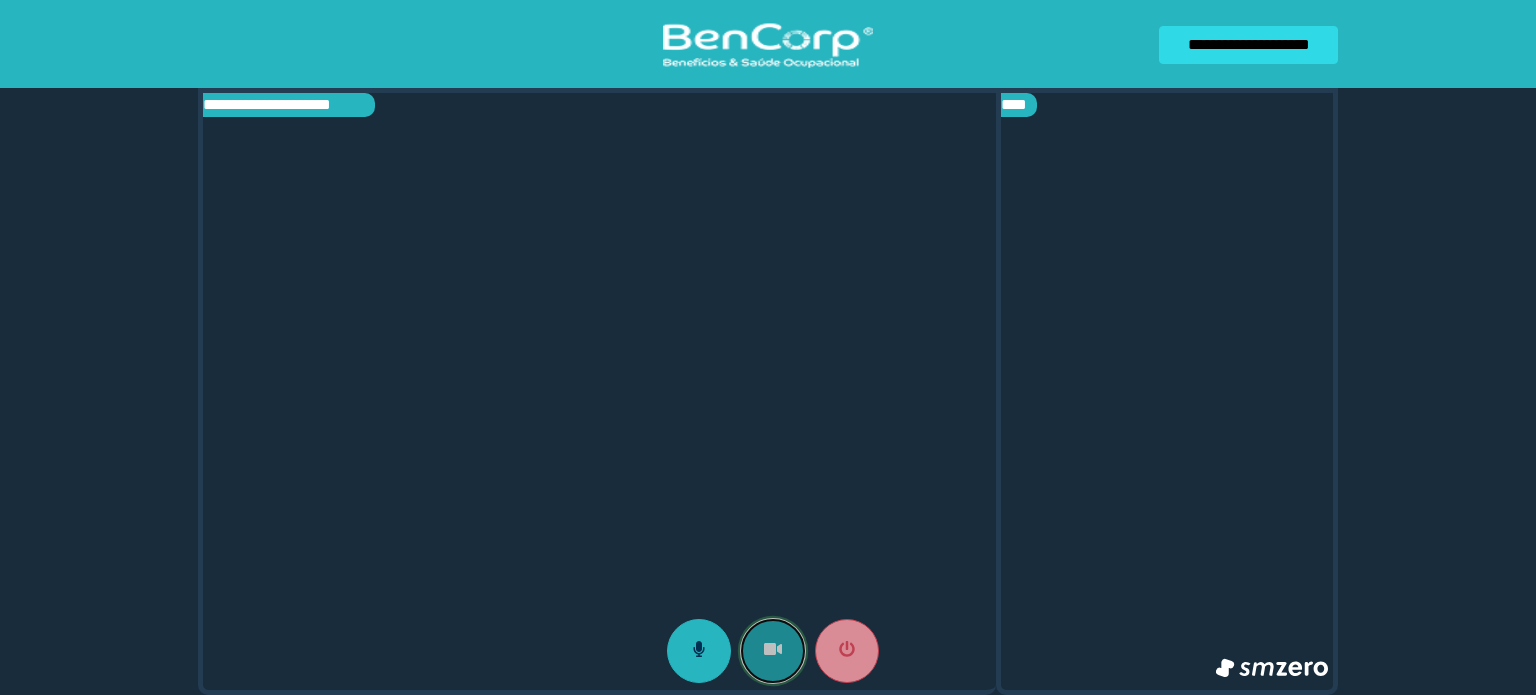 click at bounding box center (773, 651) 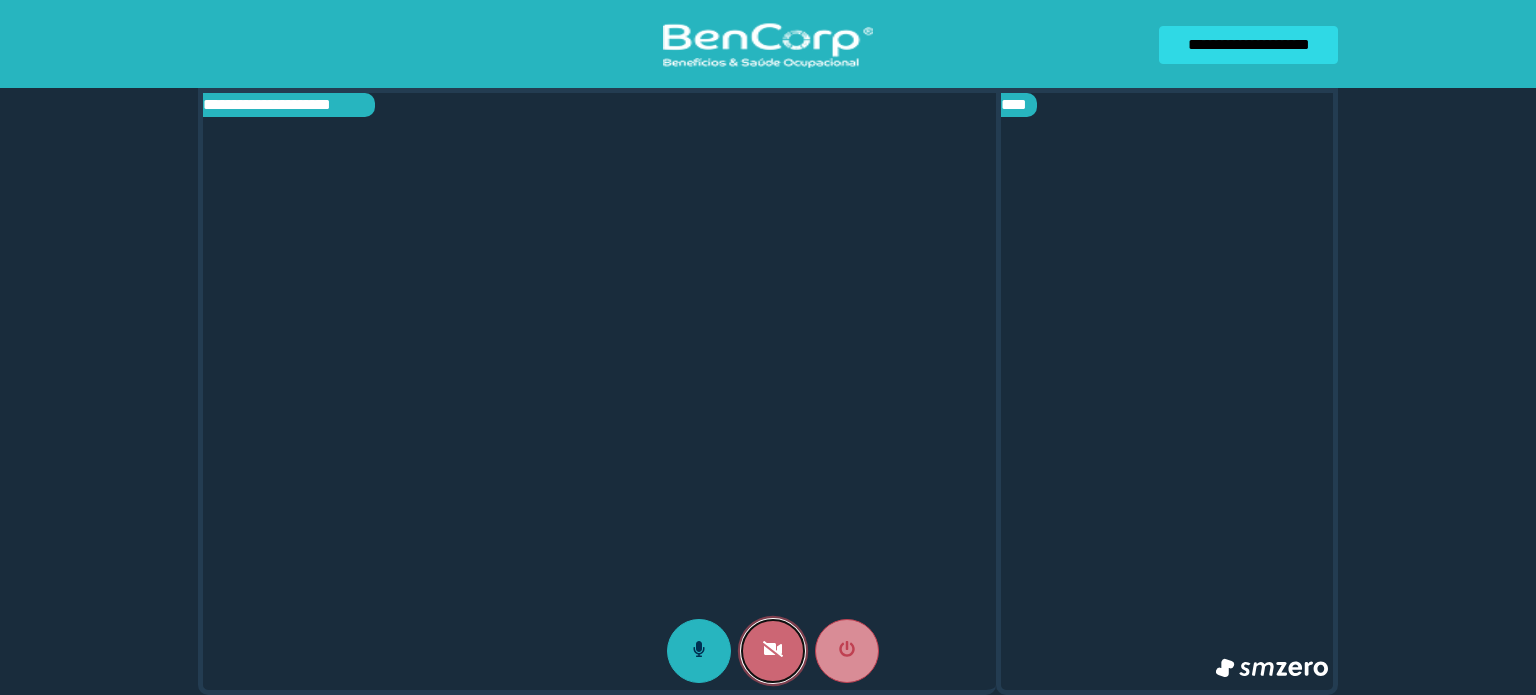 click at bounding box center [773, 651] 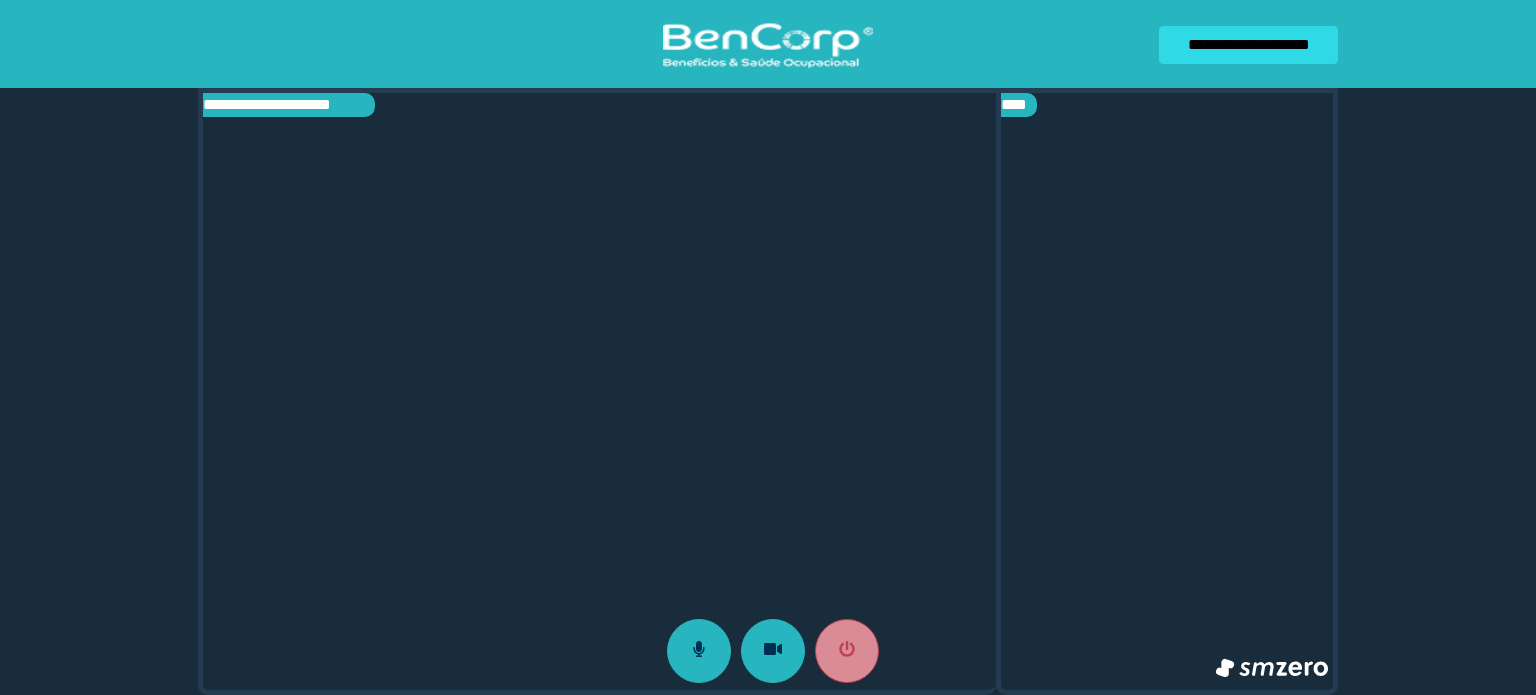 click at bounding box center (1167, 391) 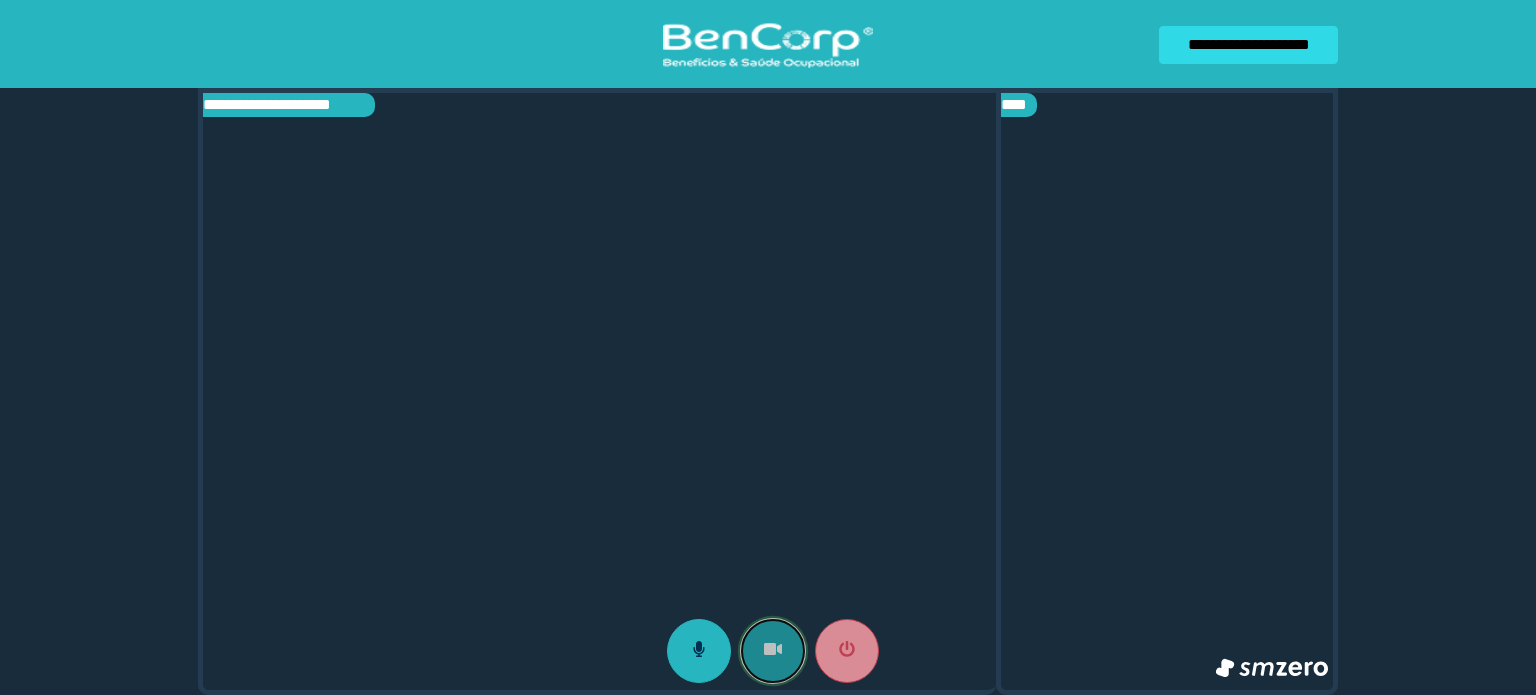 click at bounding box center (773, 651) 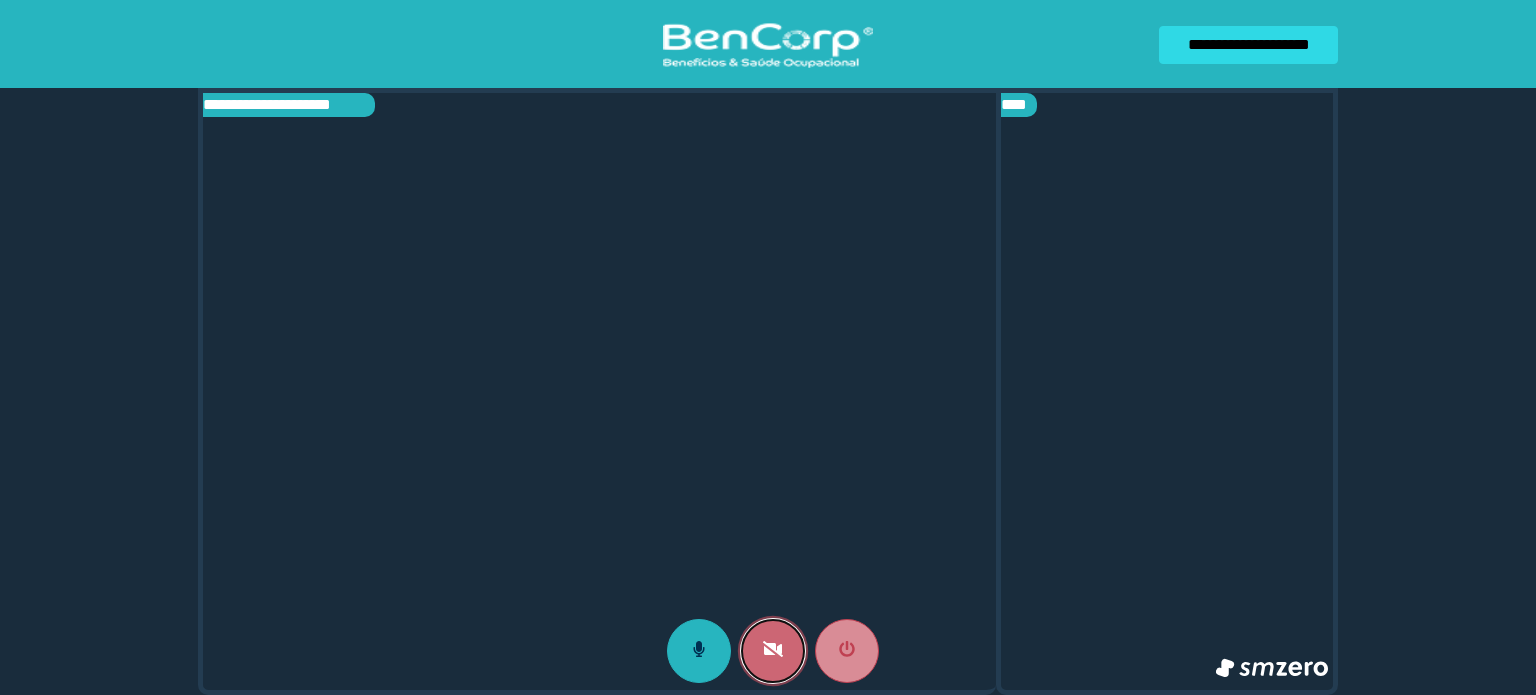 click at bounding box center (773, 651) 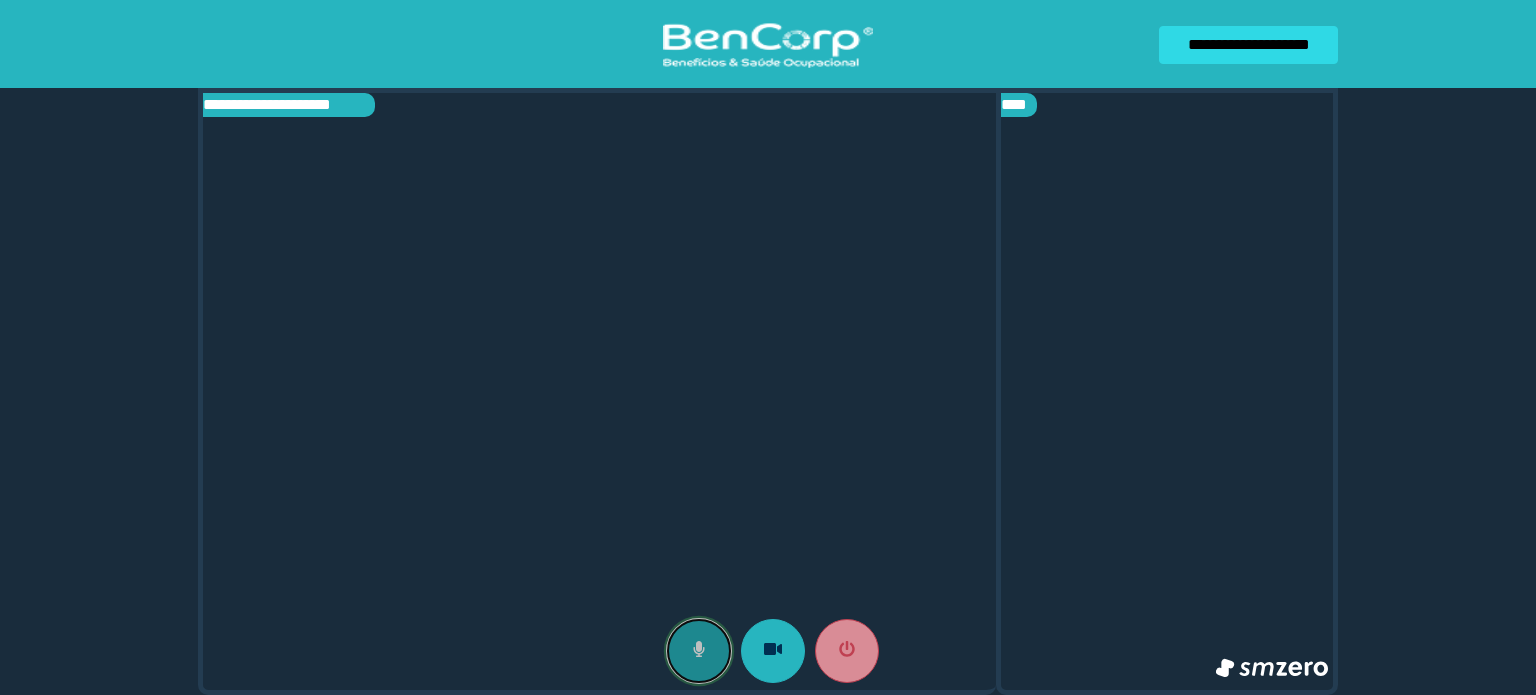 click at bounding box center [699, 651] 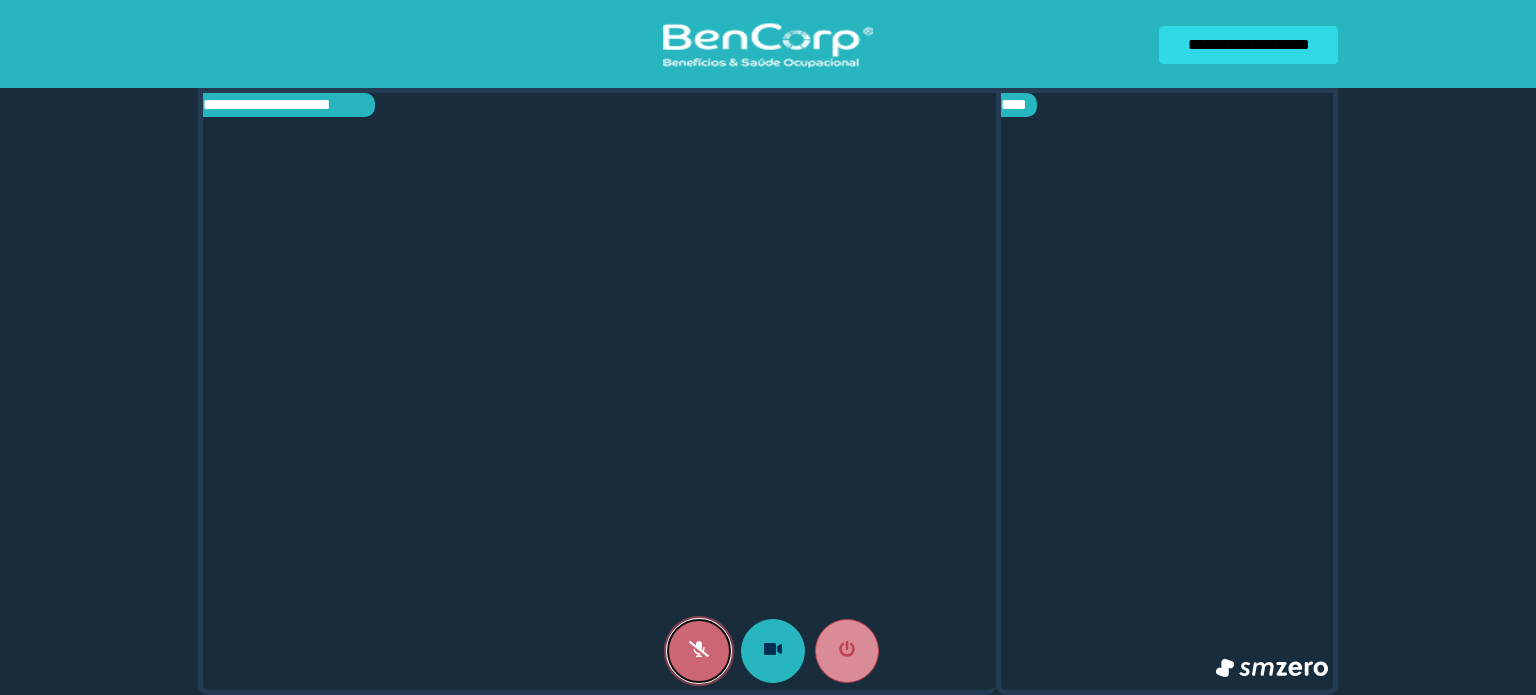 click at bounding box center [699, 651] 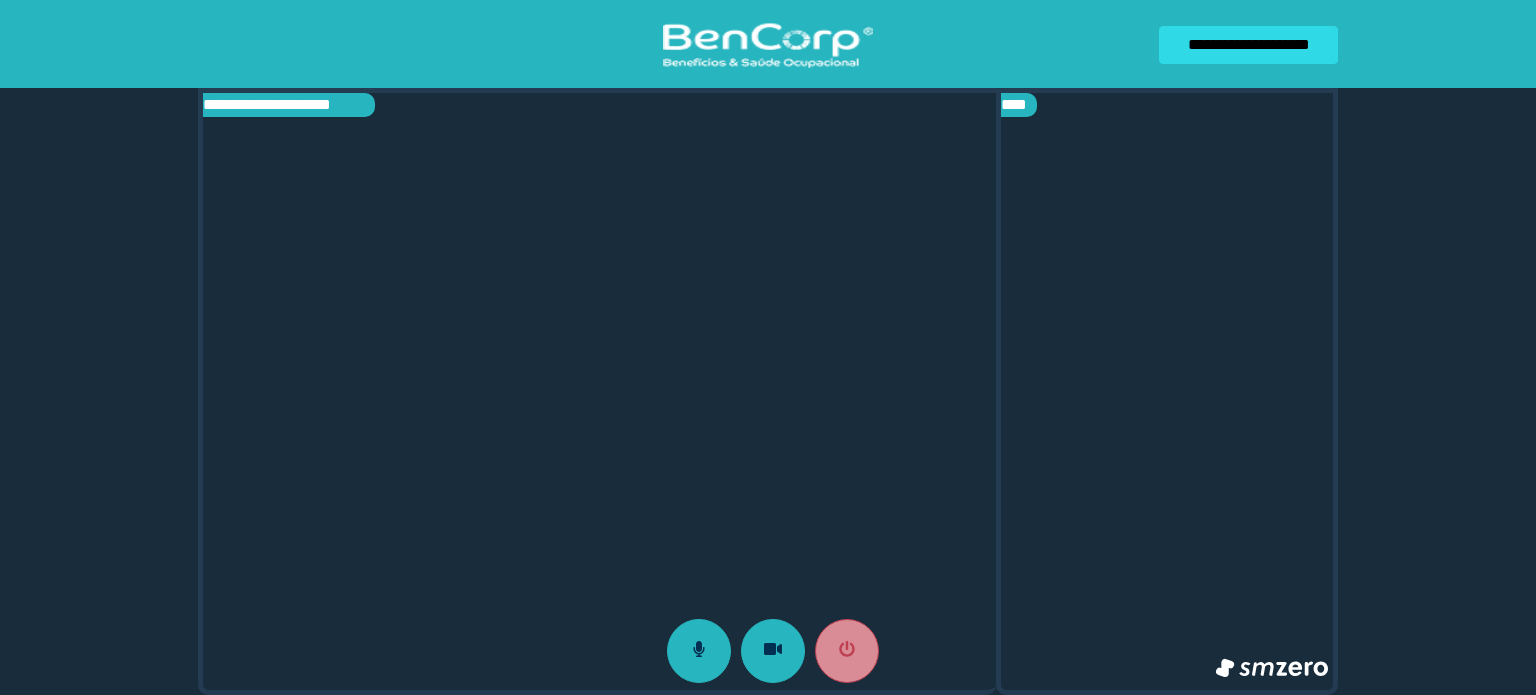 click at bounding box center (1167, 391) 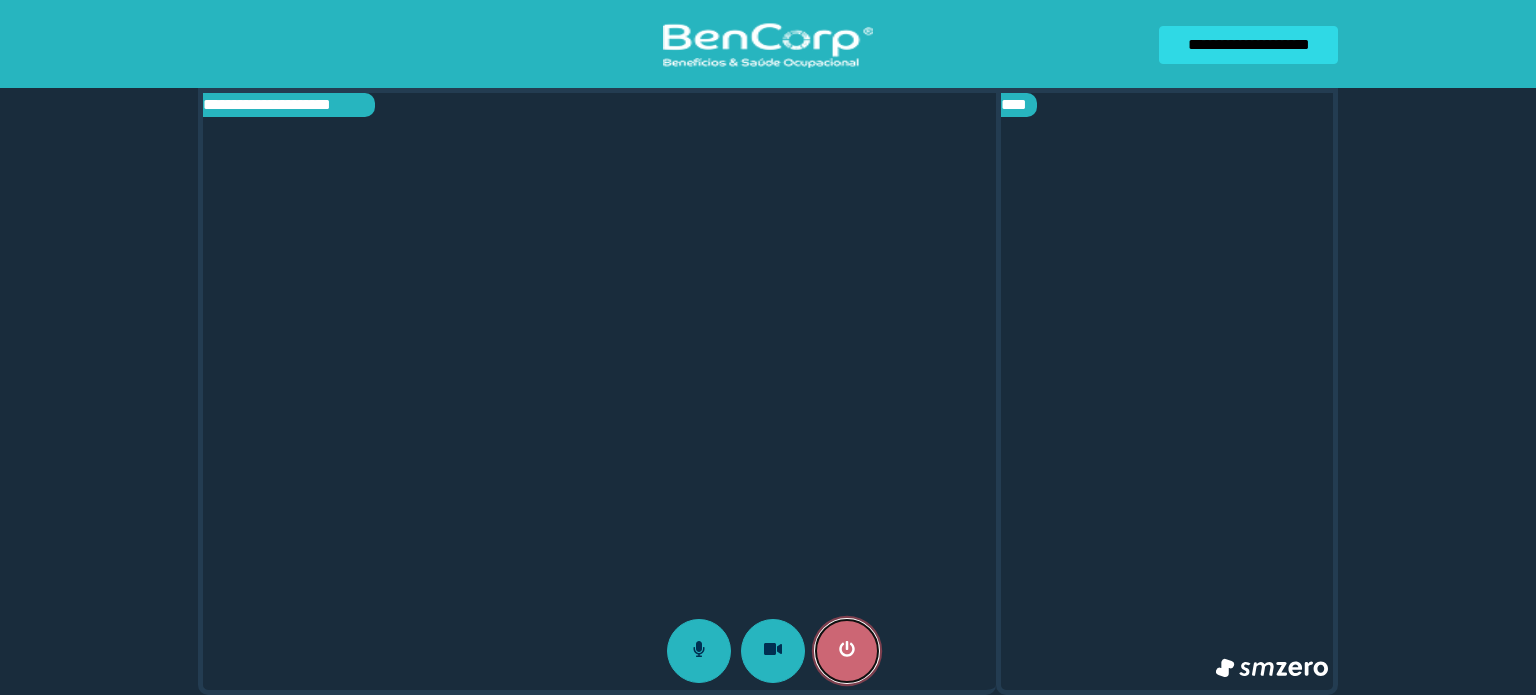 click at bounding box center [847, 651] 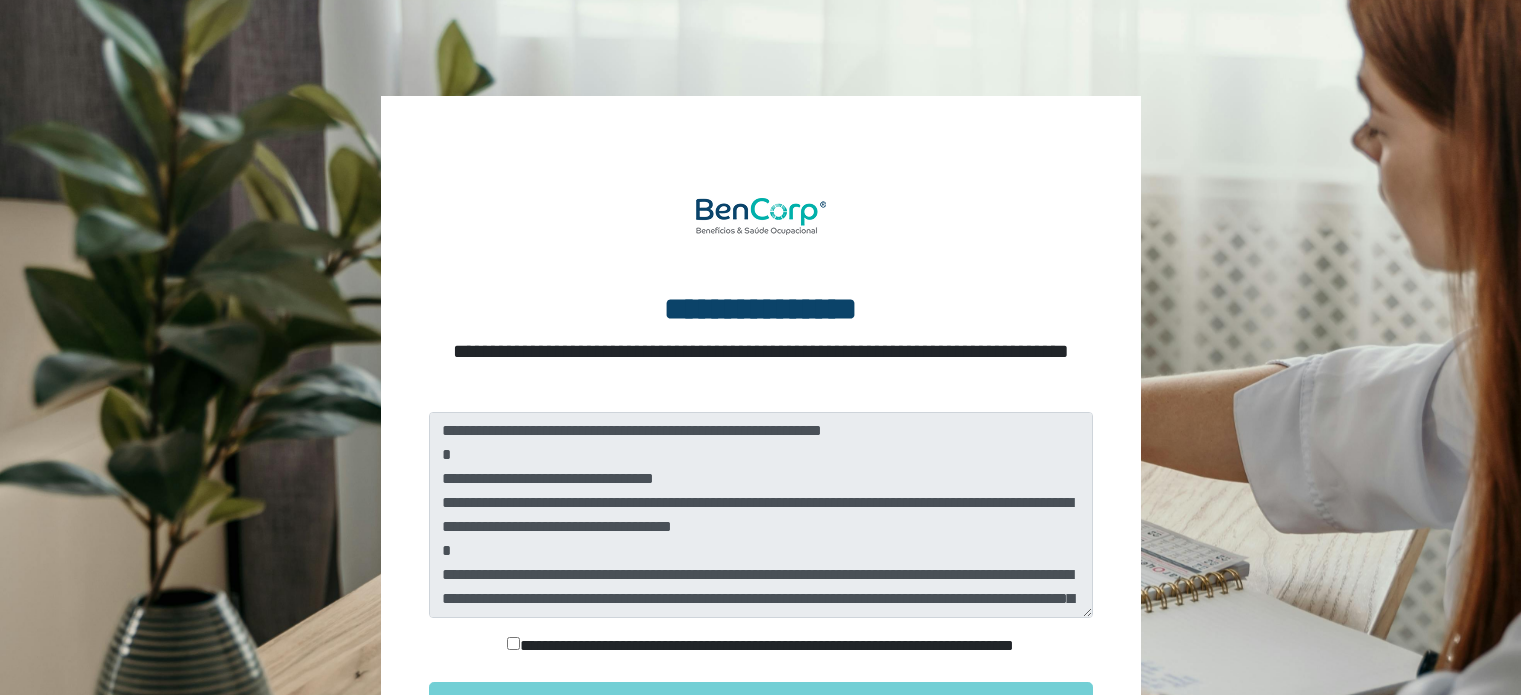 scroll, scrollTop: 0, scrollLeft: 0, axis: both 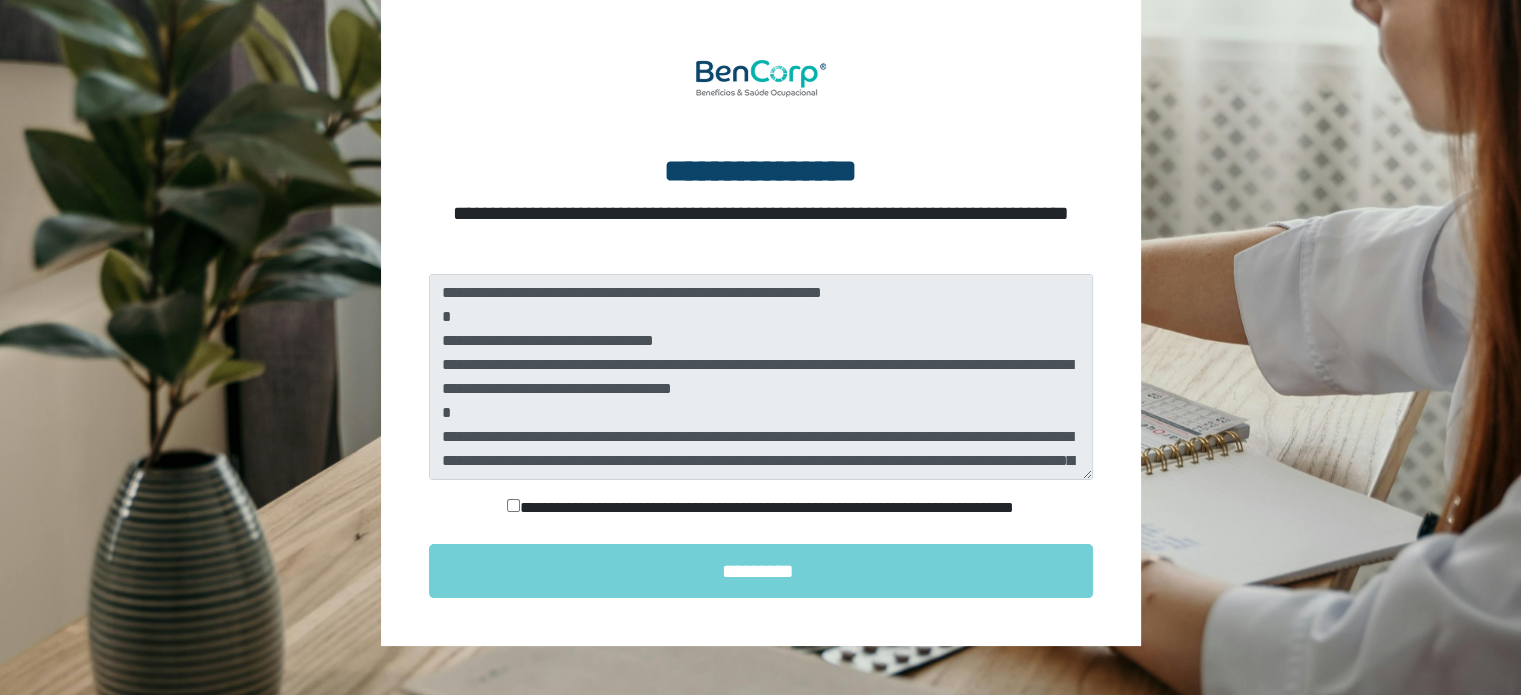 click on "**********" at bounding box center [761, 508] 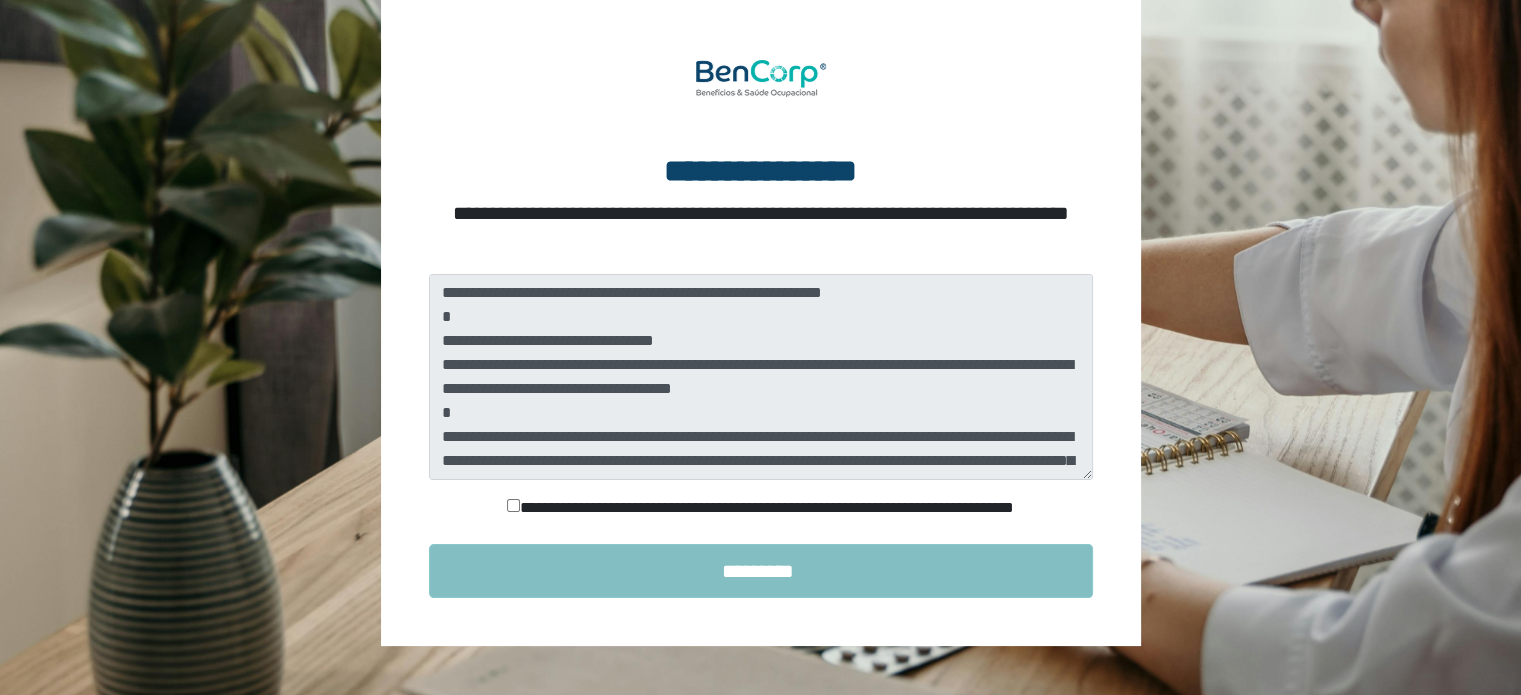 click on "*********" at bounding box center [761, 571] 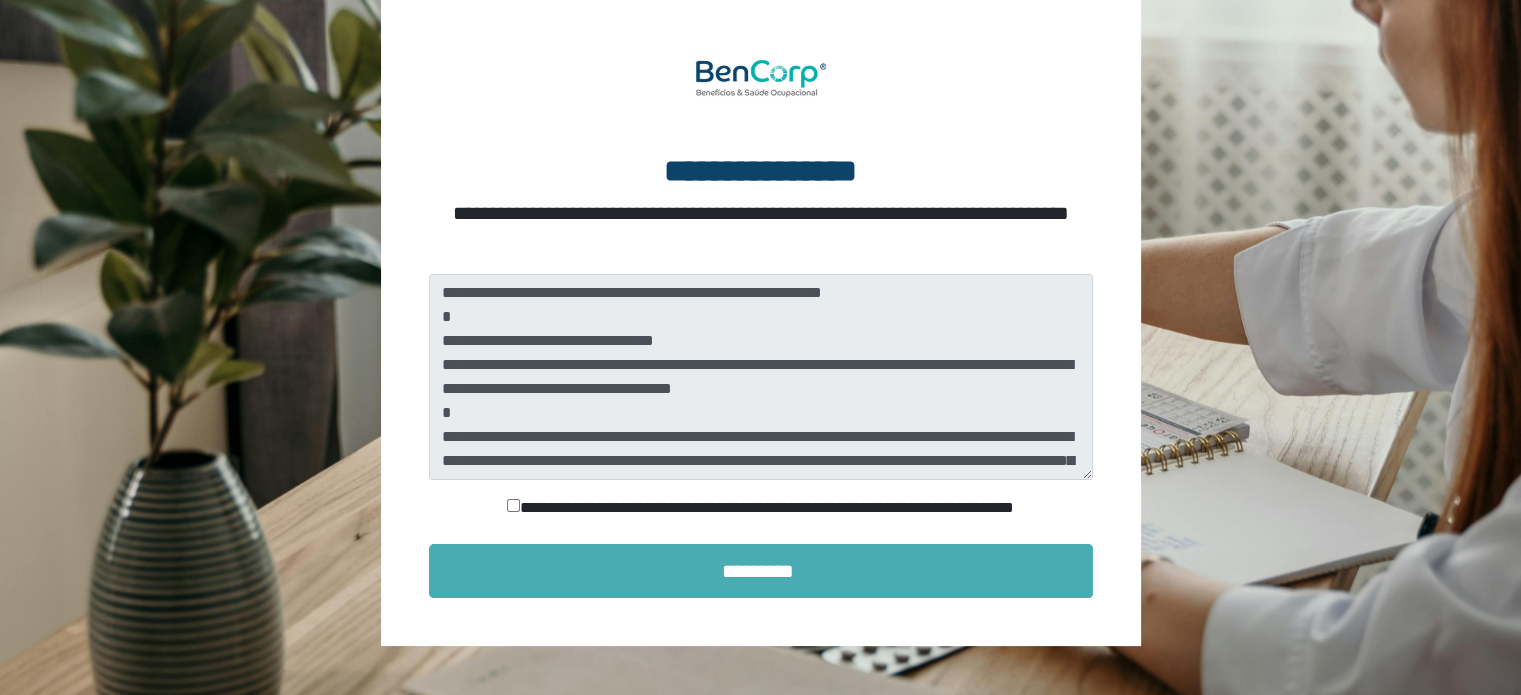 scroll, scrollTop: 46, scrollLeft: 0, axis: vertical 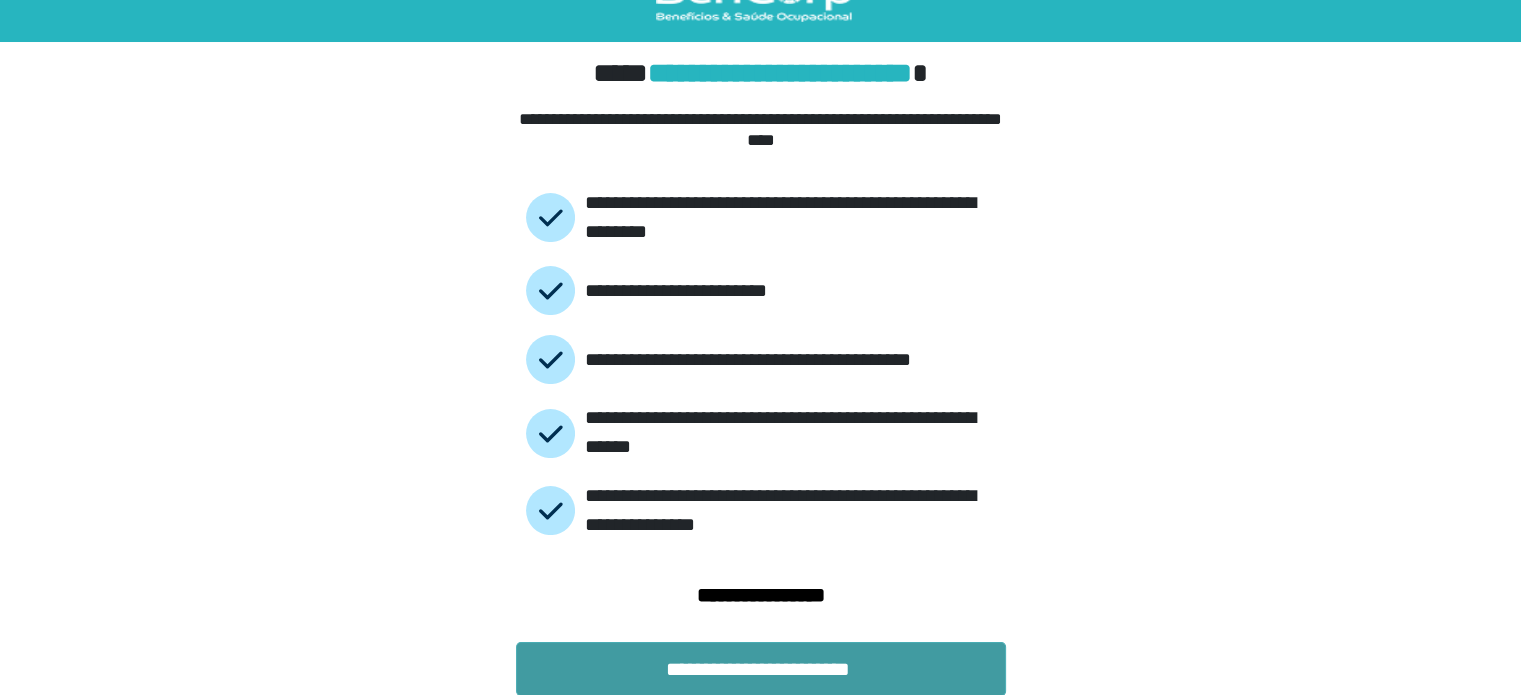 click on "**********" at bounding box center [761, 669] 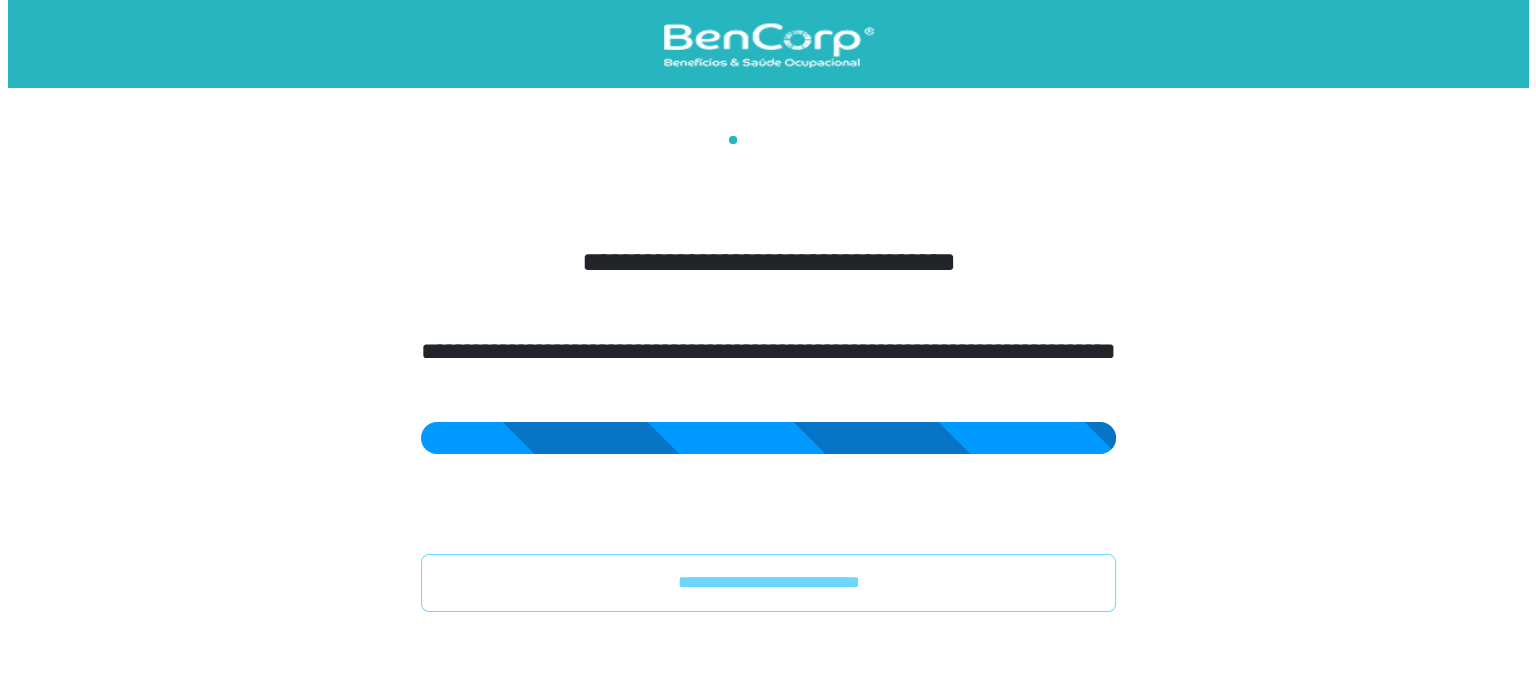 scroll, scrollTop: 0, scrollLeft: 0, axis: both 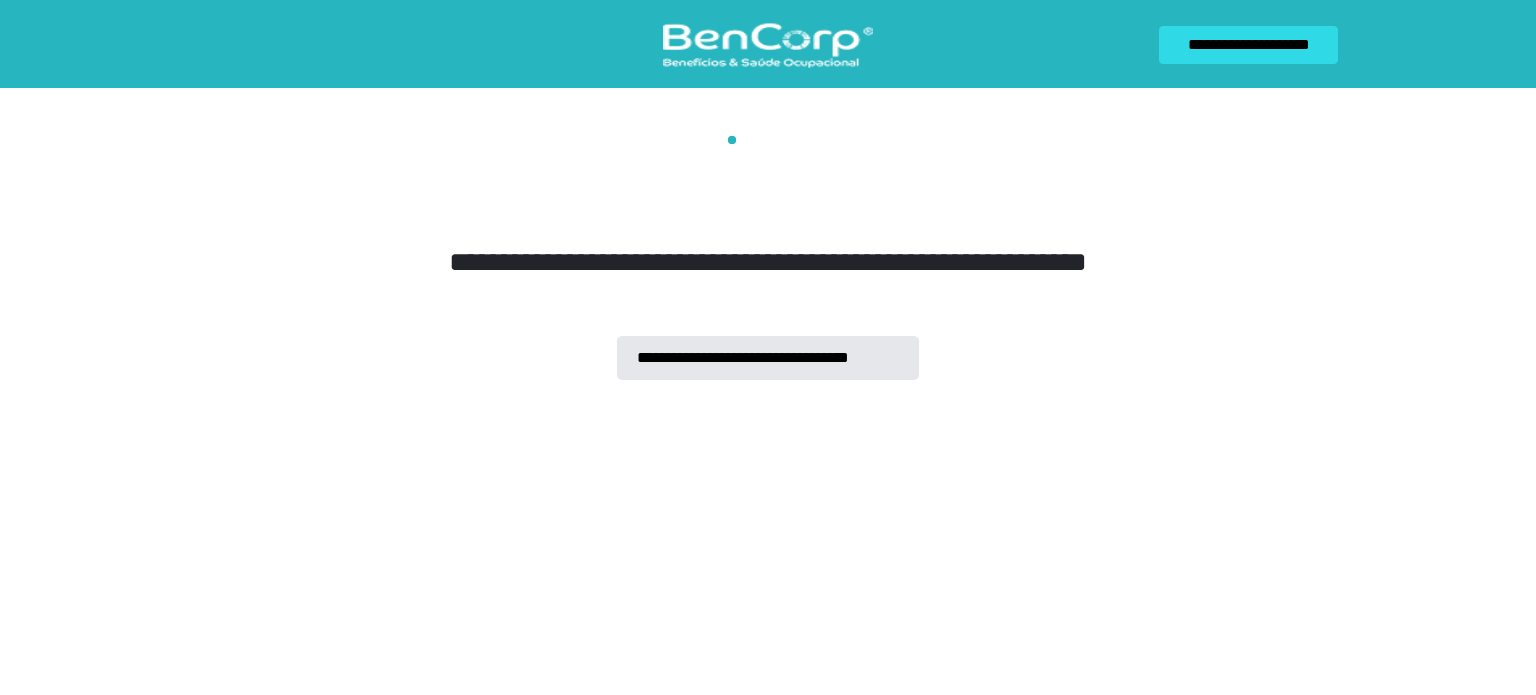 click on "**********" at bounding box center [768, 190] 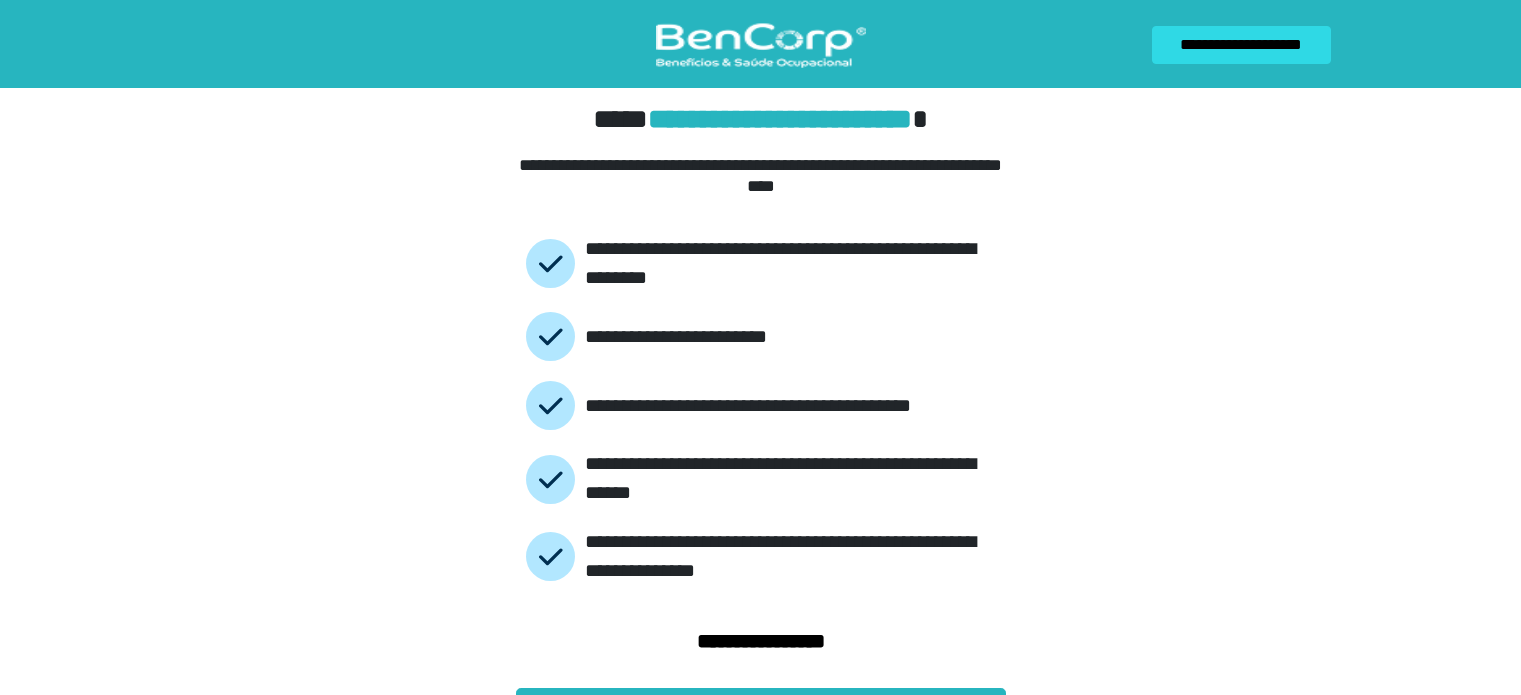 scroll, scrollTop: 0, scrollLeft: 0, axis: both 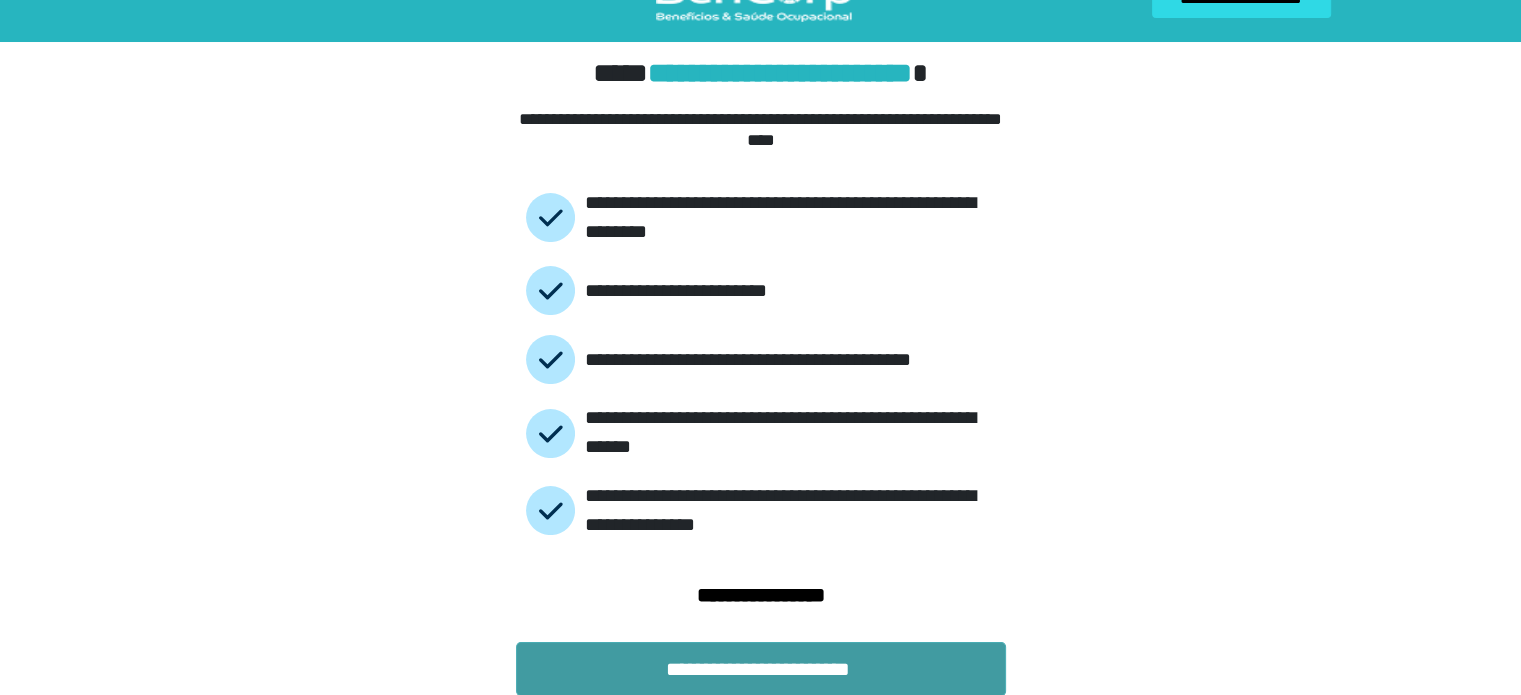 click on "**********" at bounding box center (761, 669) 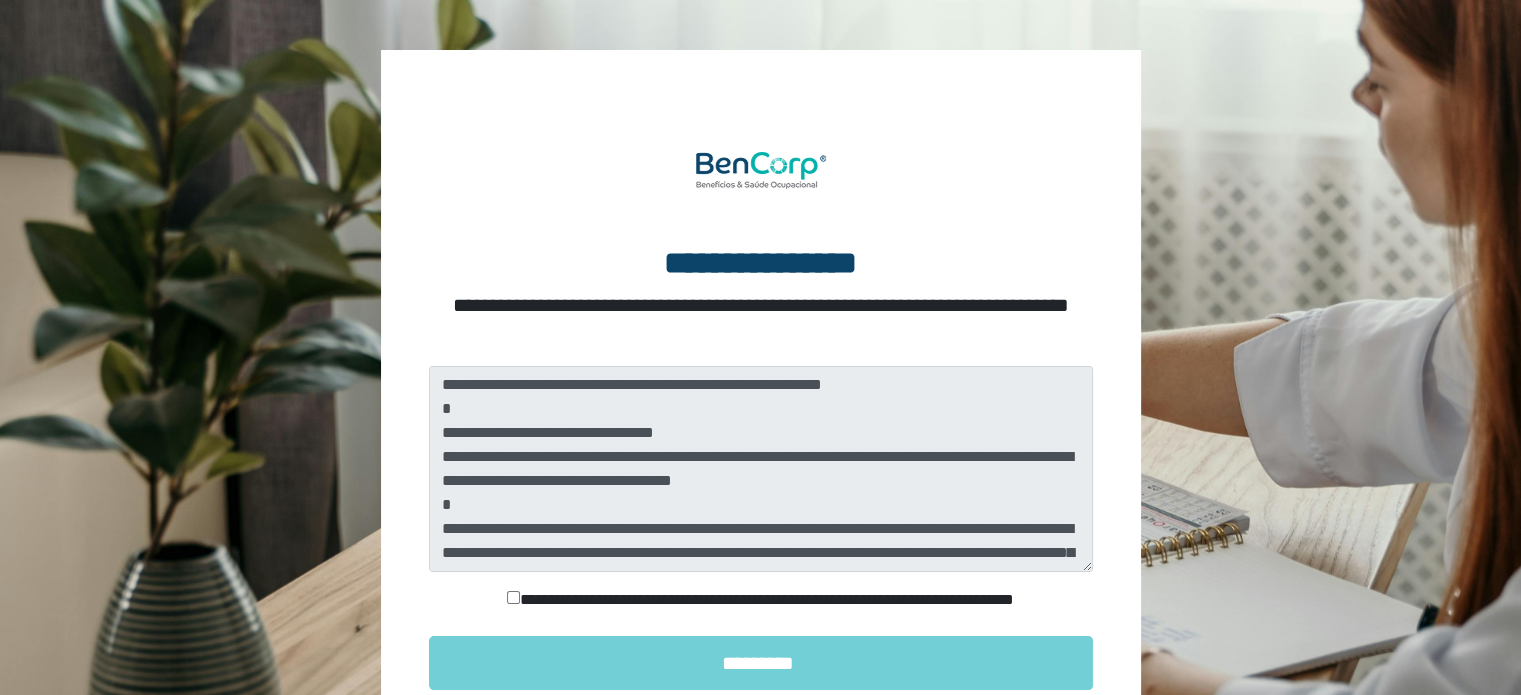 scroll, scrollTop: 184, scrollLeft: 0, axis: vertical 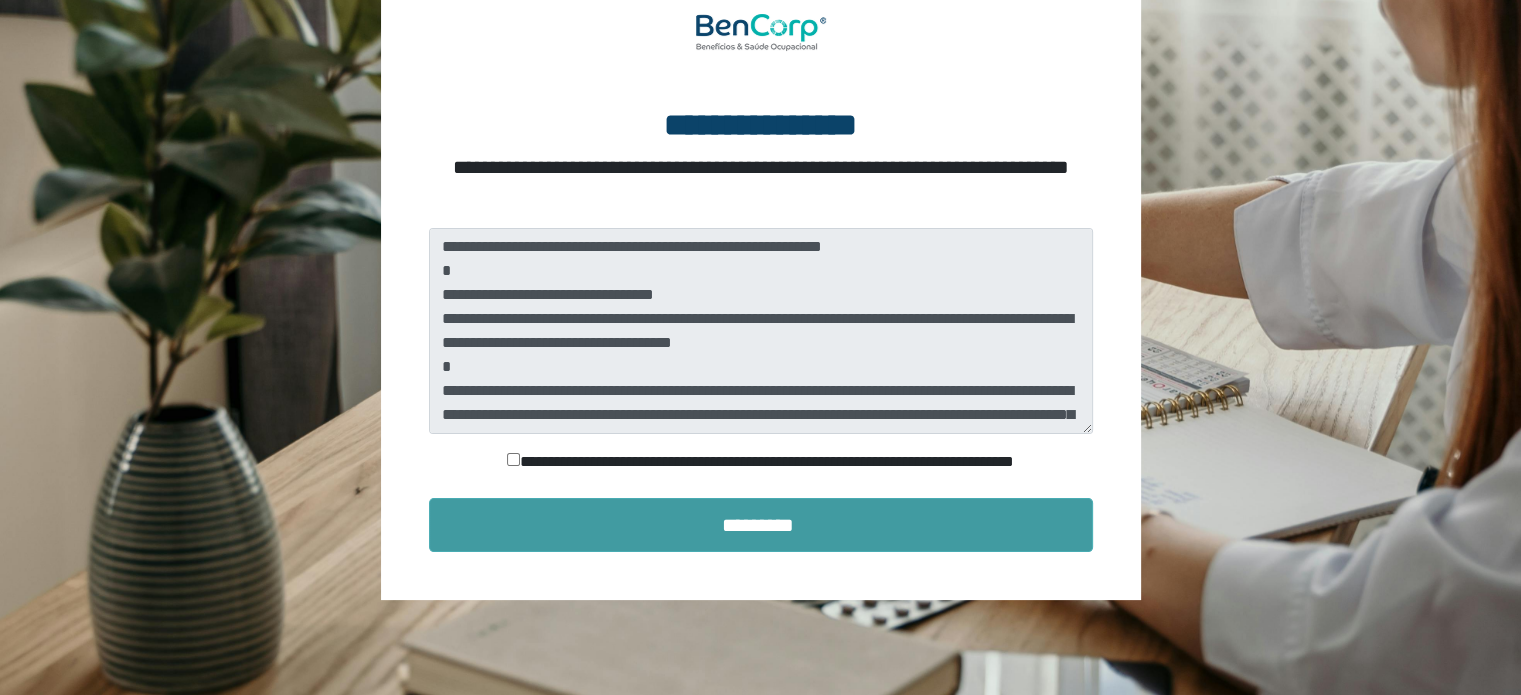 click on "*********" at bounding box center (761, 525) 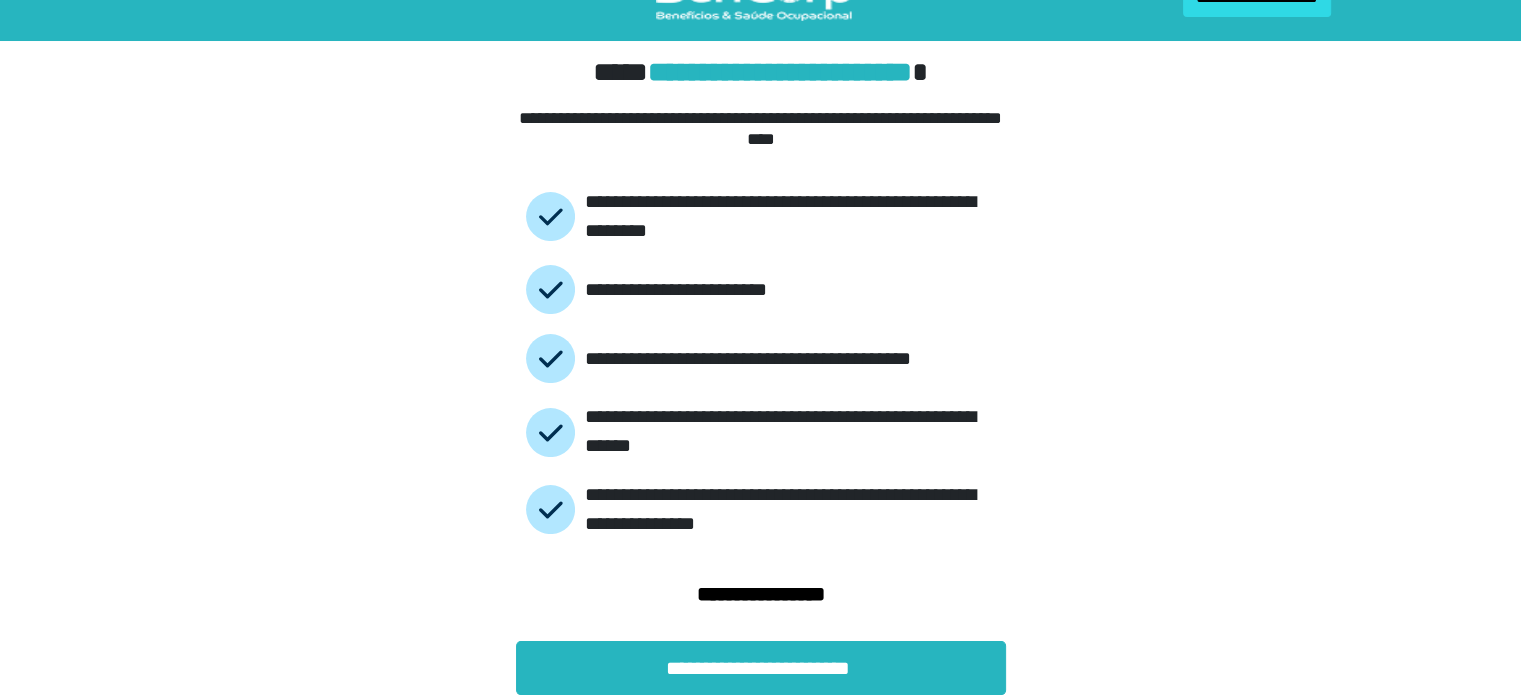 scroll, scrollTop: 46, scrollLeft: 0, axis: vertical 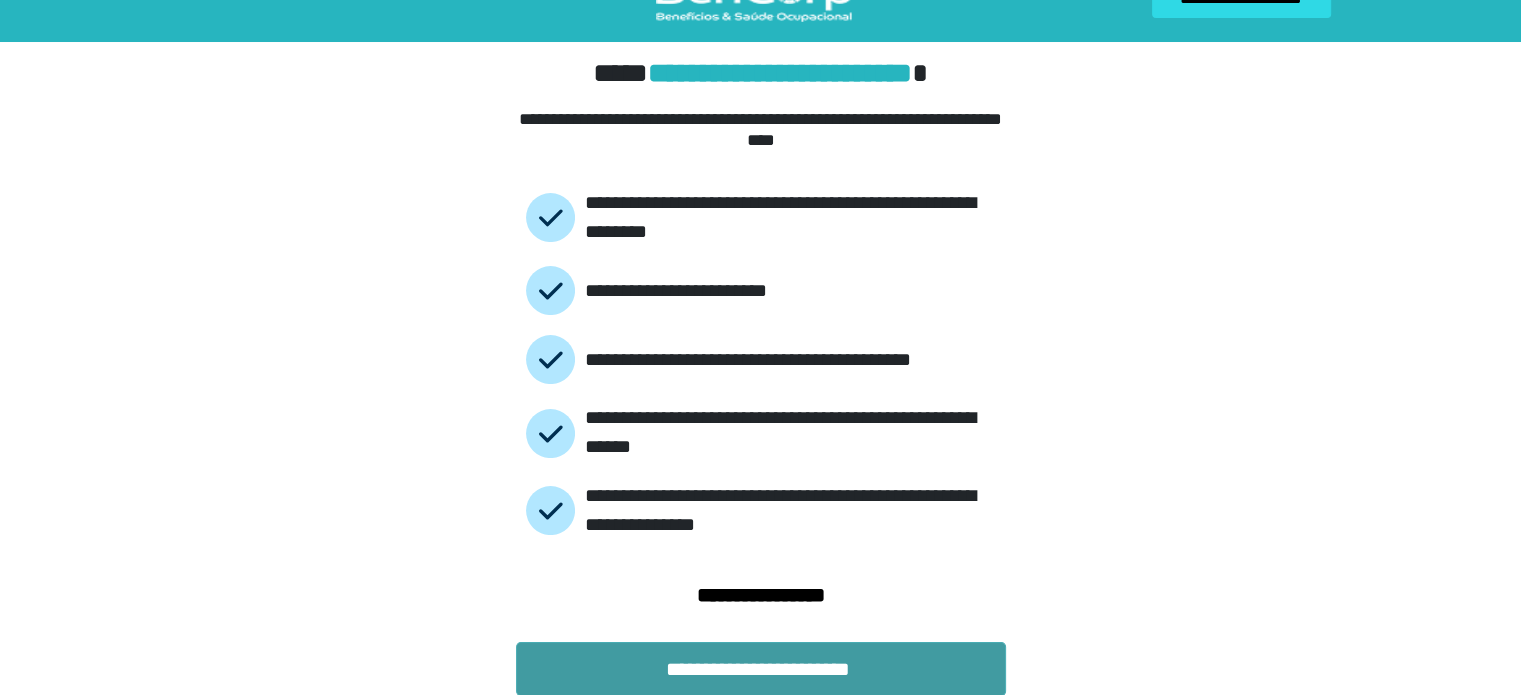 click on "**********" at bounding box center (761, 669) 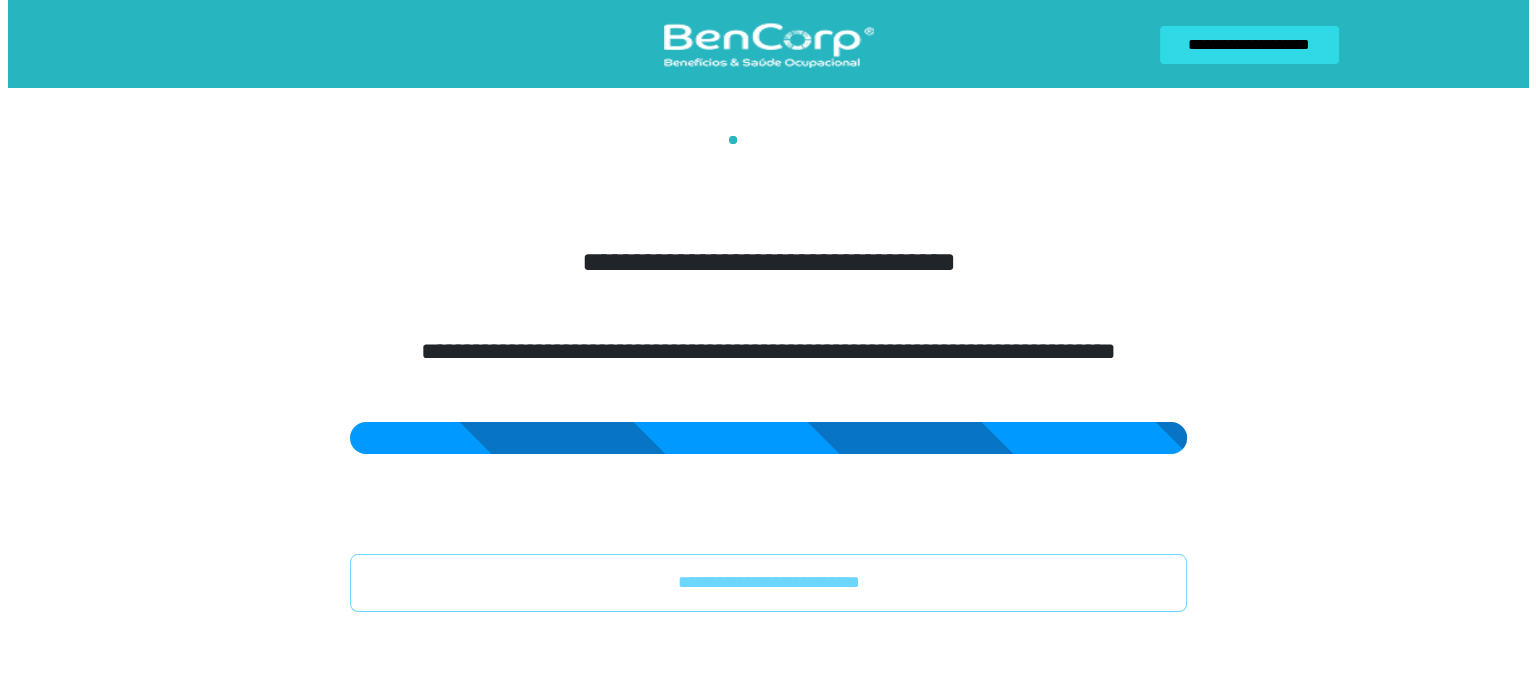 scroll, scrollTop: 0, scrollLeft: 0, axis: both 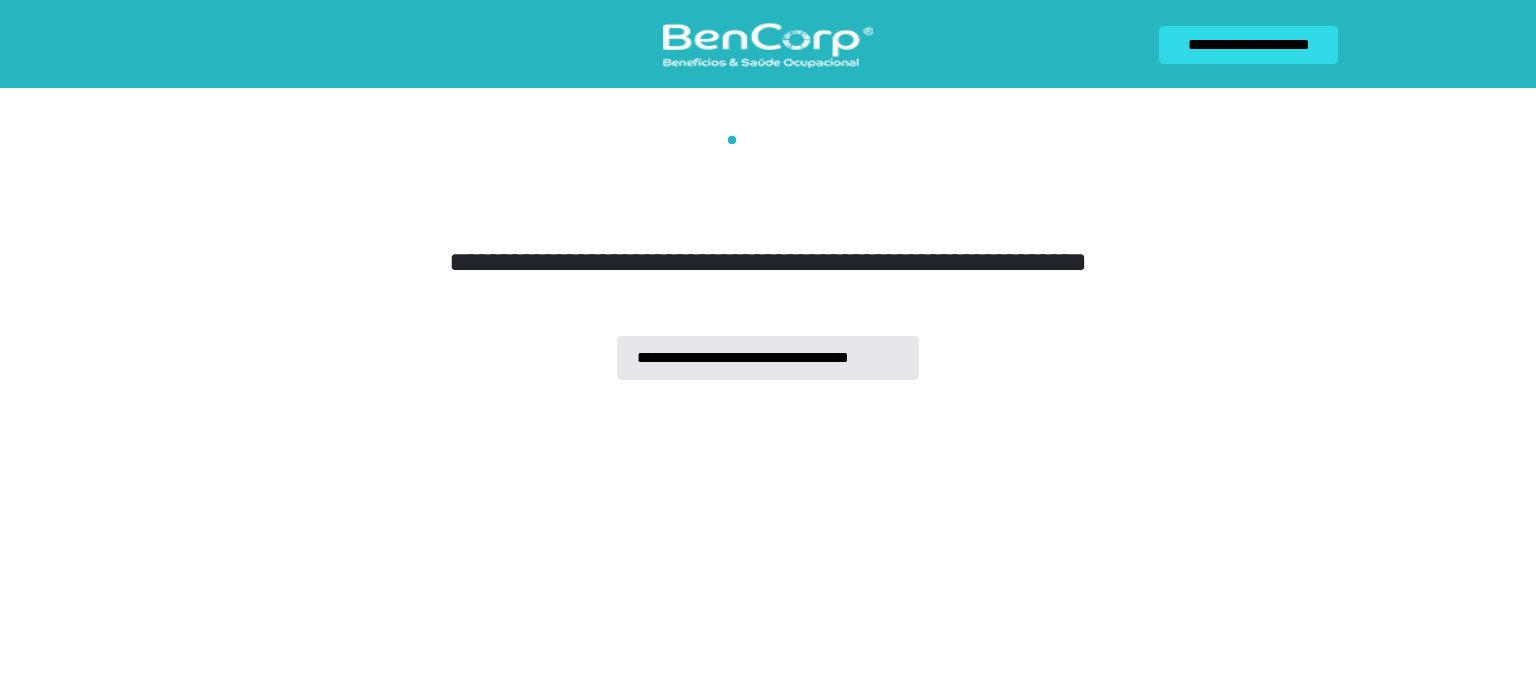 click on "**********" at bounding box center [768, 44] 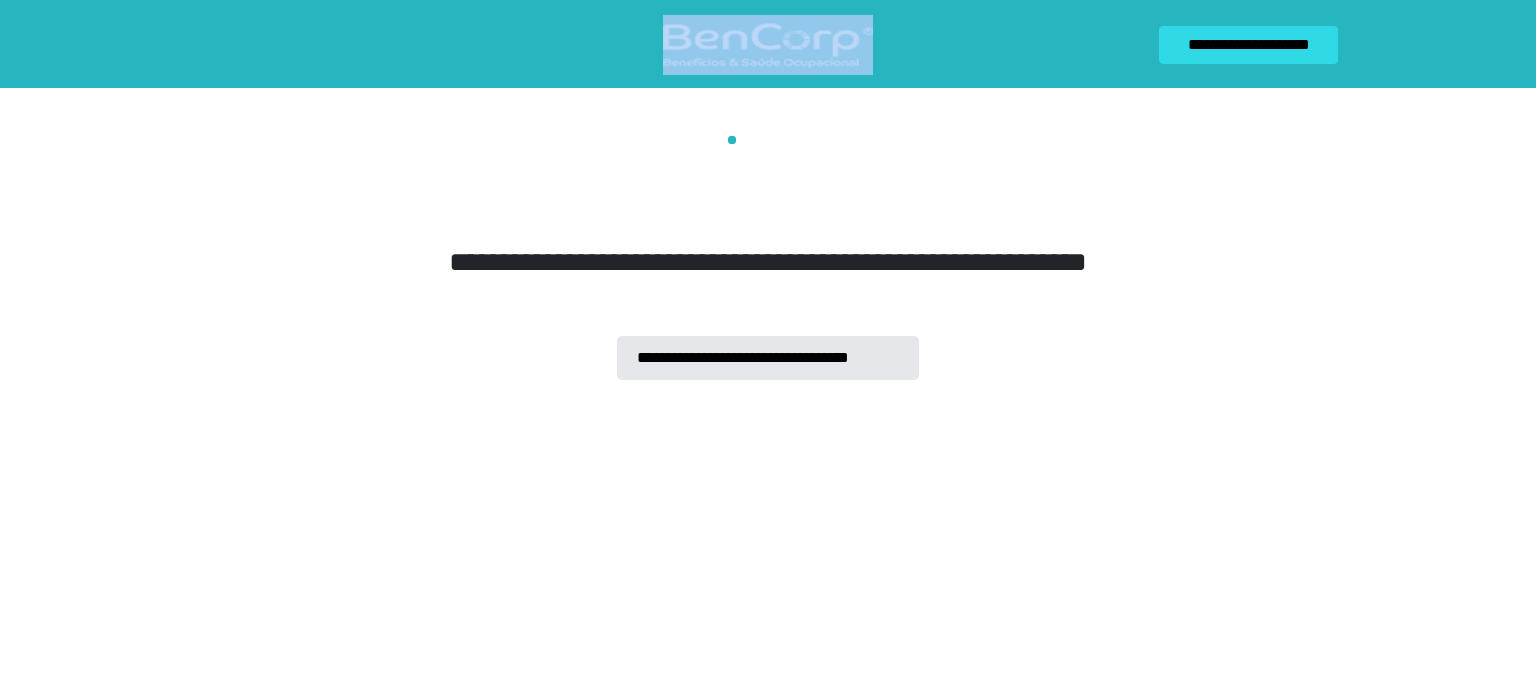 click on "**********" at bounding box center (768, 190) 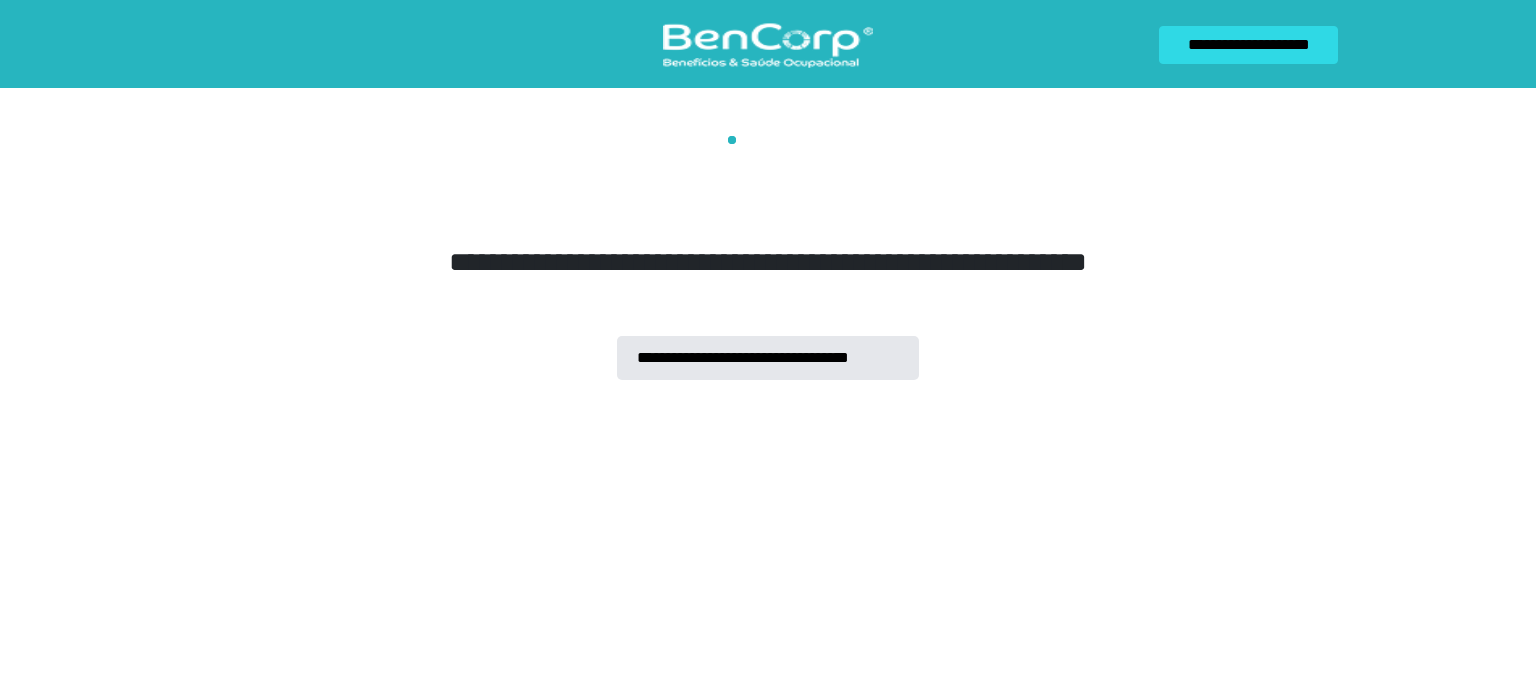 click on "**********" at bounding box center [768, 358] 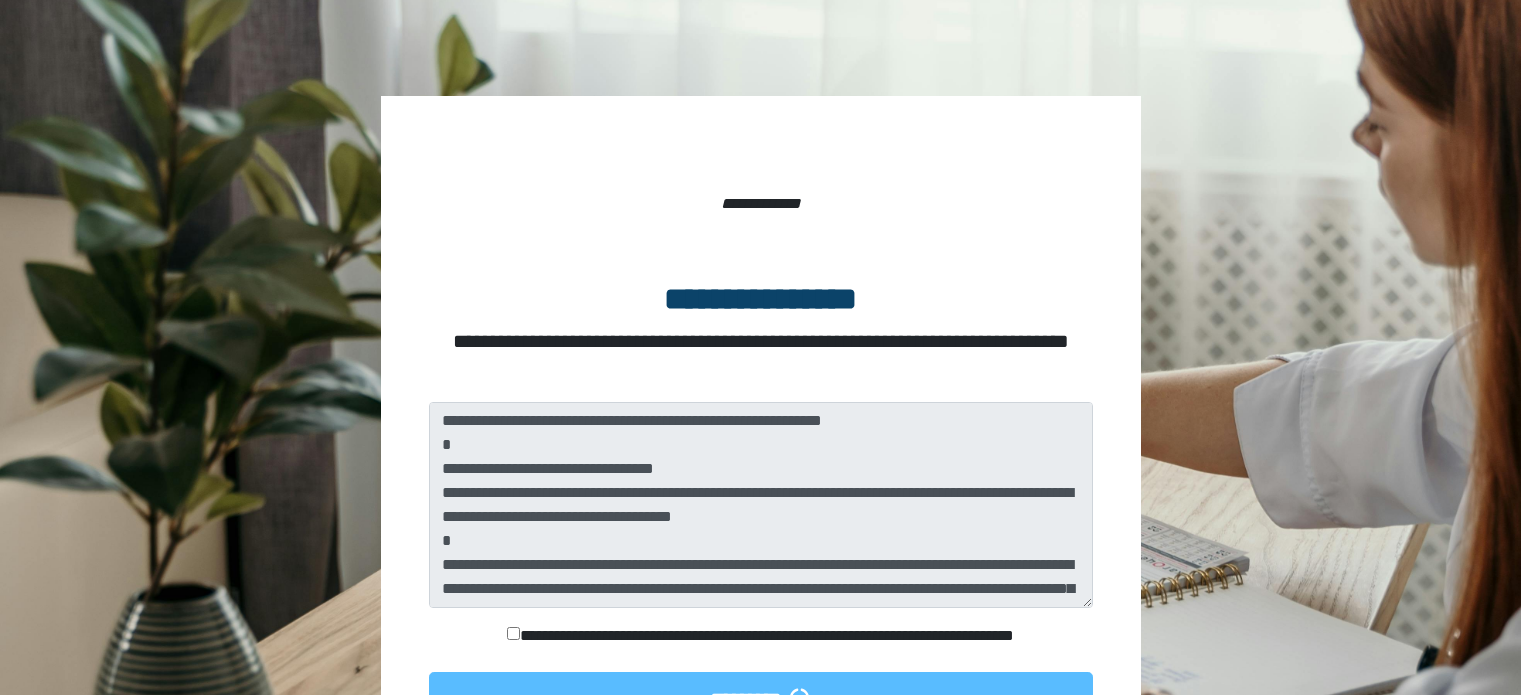 scroll, scrollTop: 0, scrollLeft: 0, axis: both 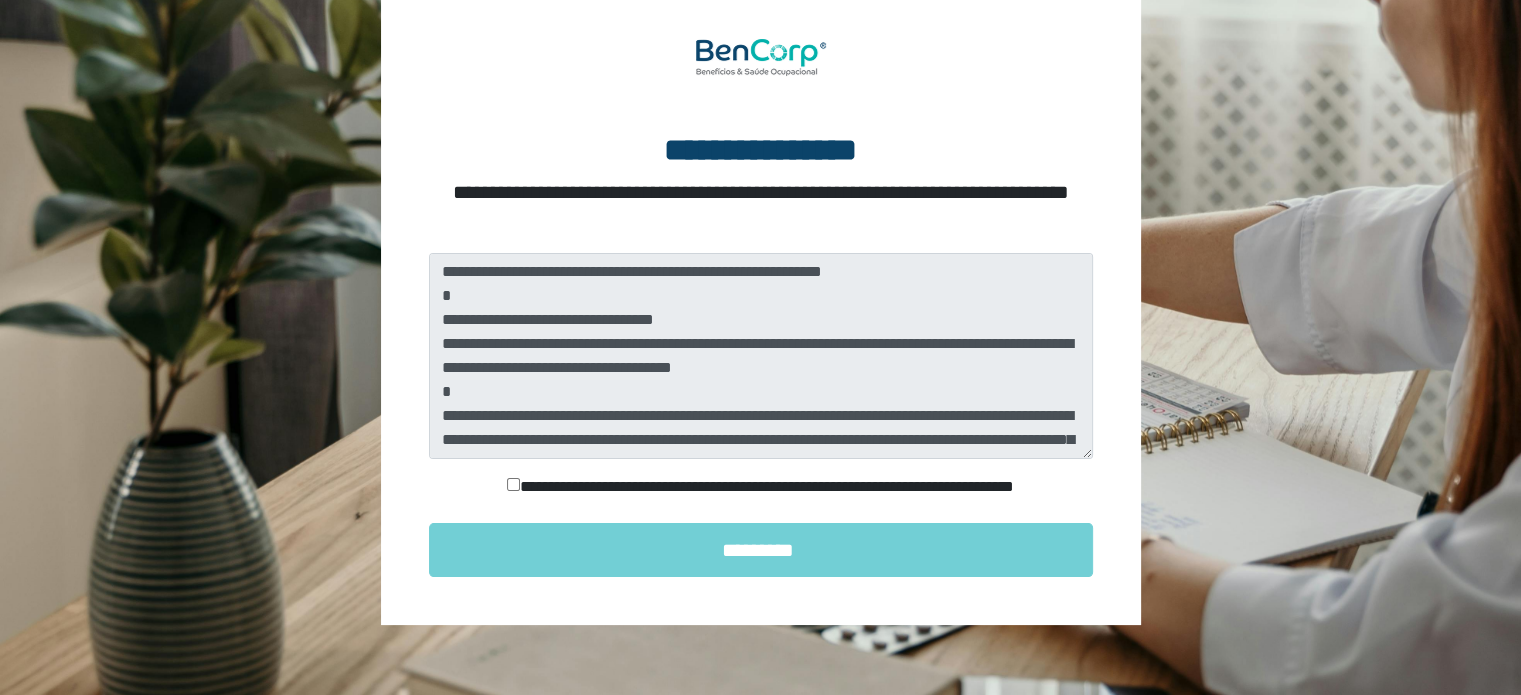 click on "**********" at bounding box center (761, 487) 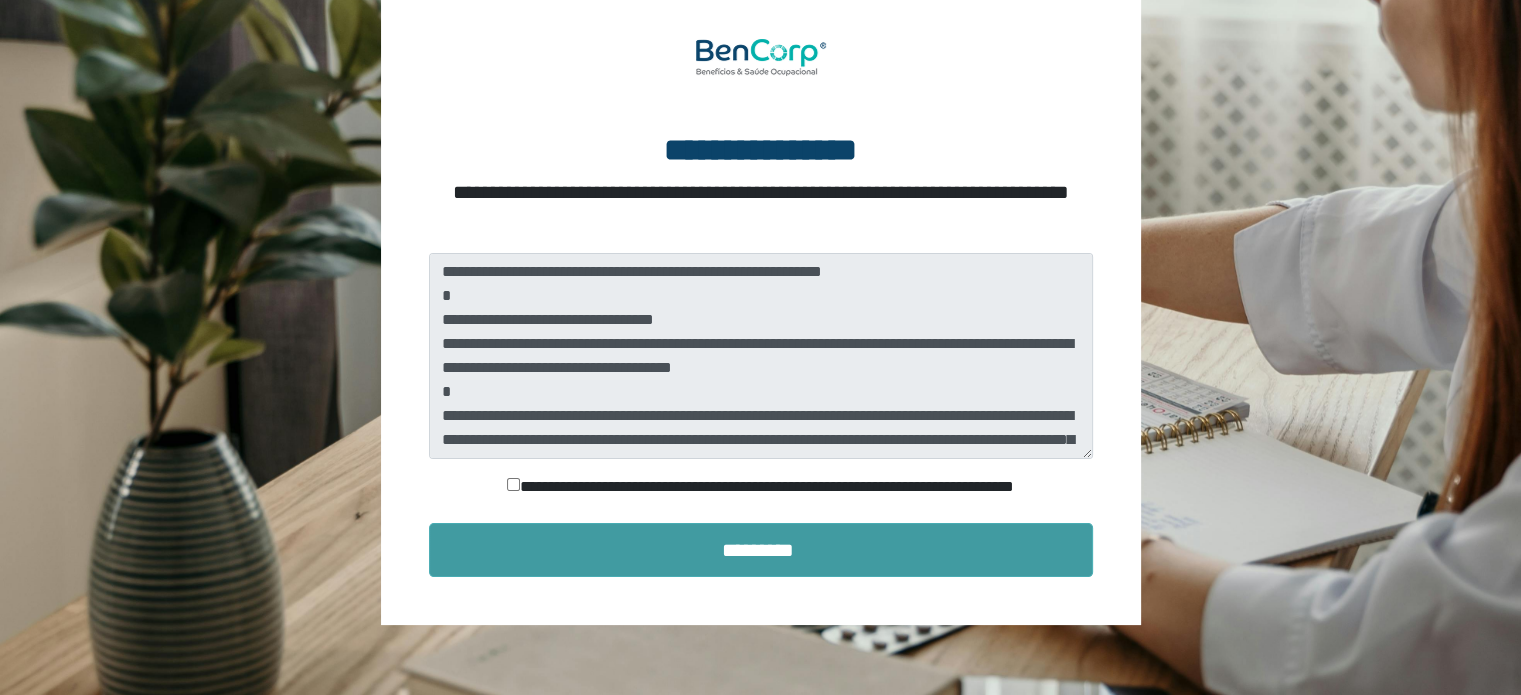 click on "*********" at bounding box center [761, 550] 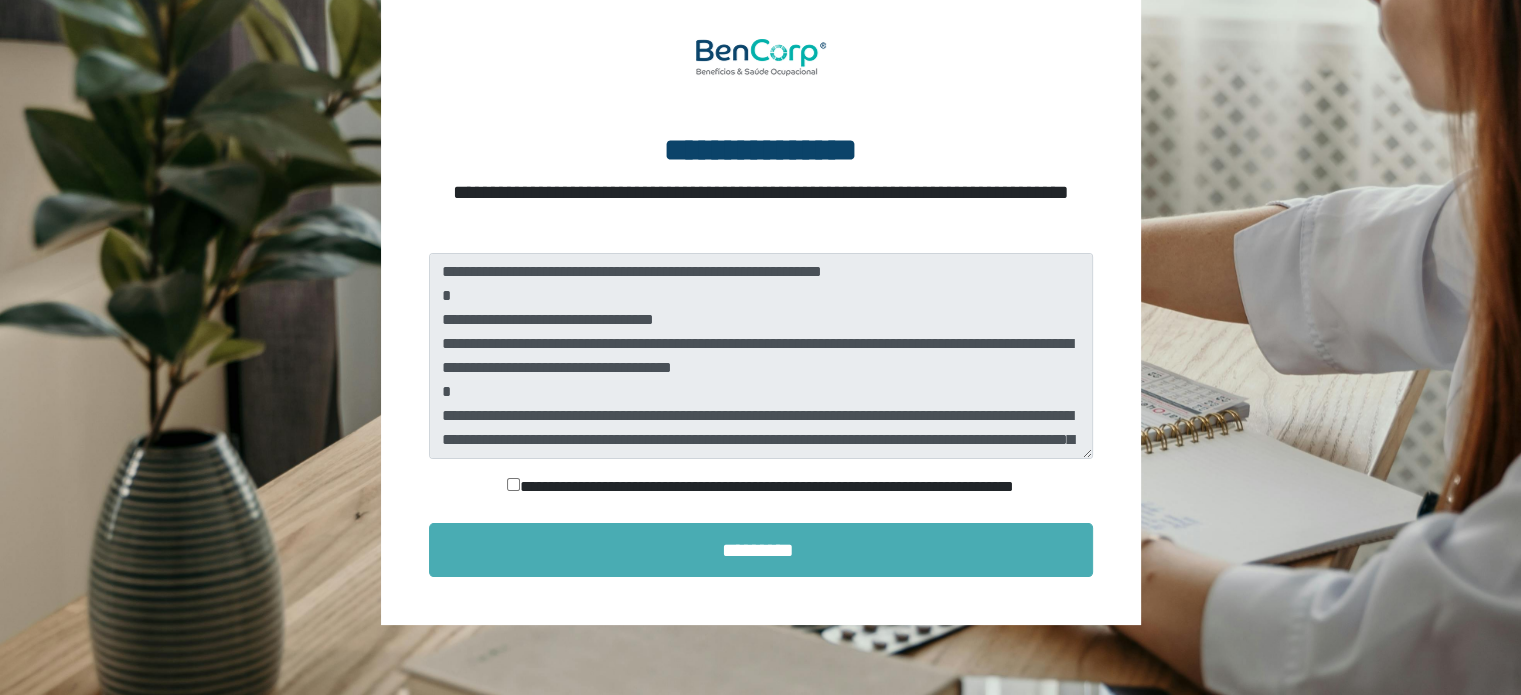 scroll, scrollTop: 46, scrollLeft: 0, axis: vertical 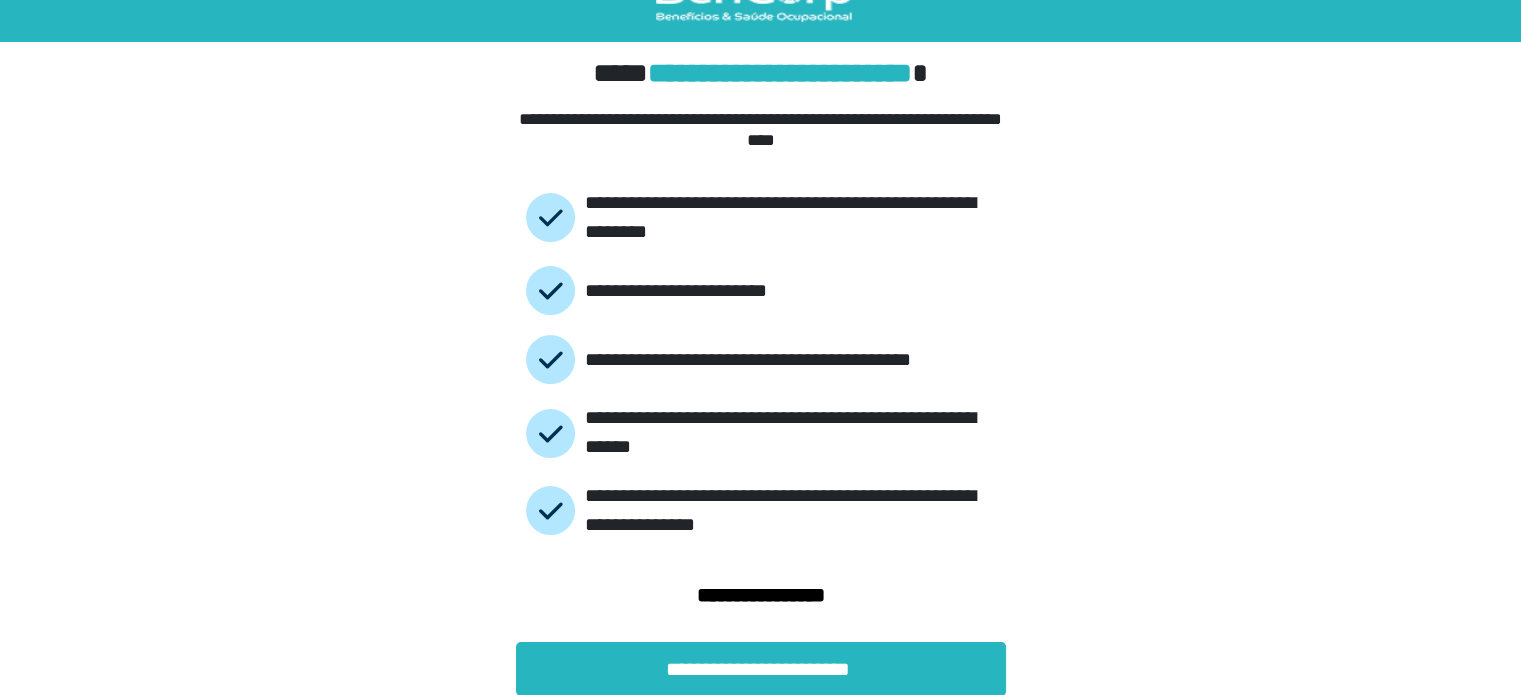 click on "**********" at bounding box center [760, 325] 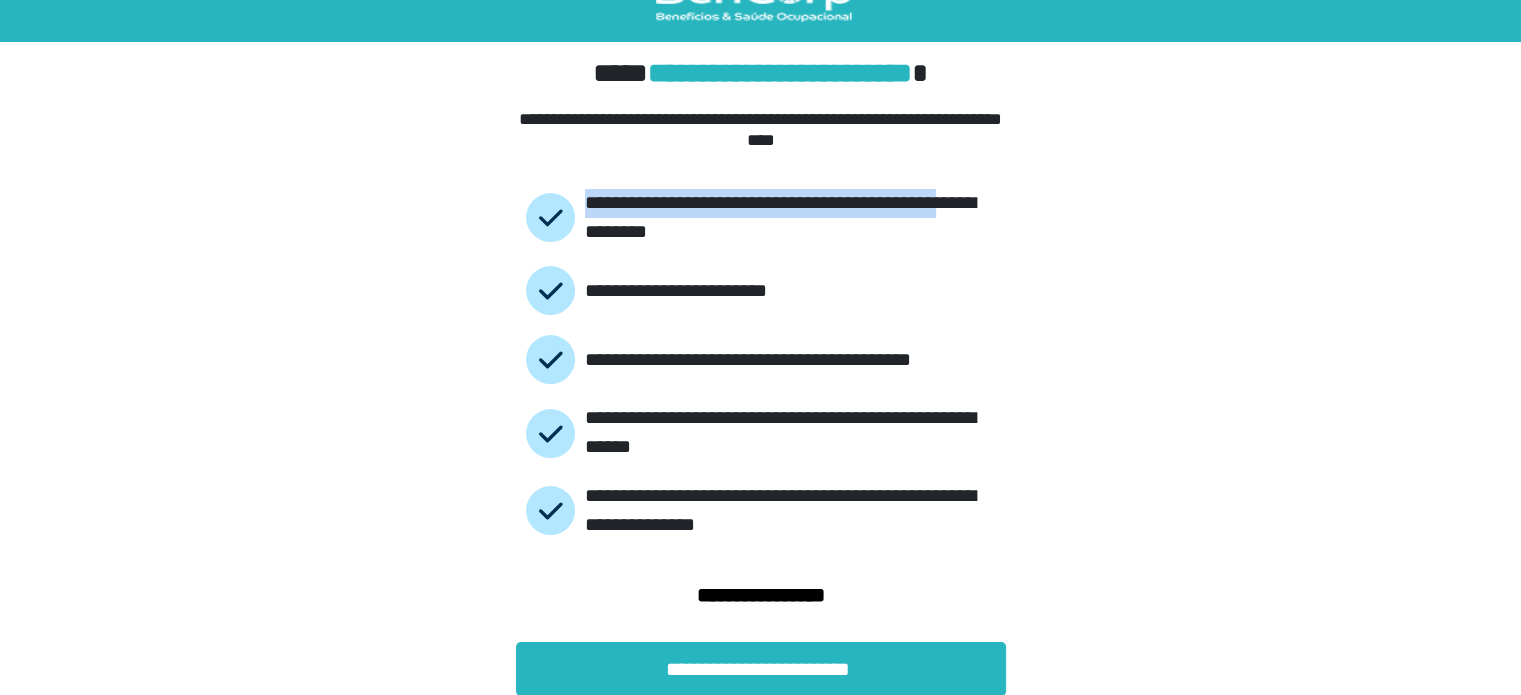 drag, startPoint x: 1516, startPoint y: 146, endPoint x: 1524, endPoint y: 196, distance: 50.635956 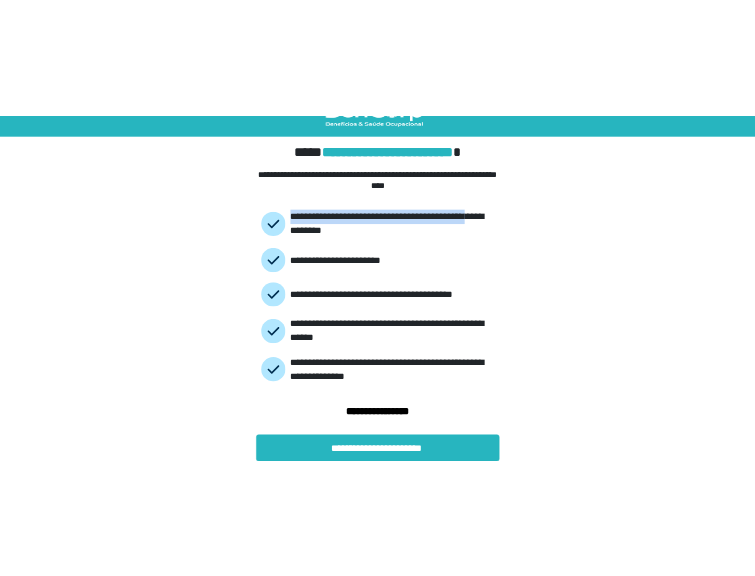scroll, scrollTop: 159, scrollLeft: 0, axis: vertical 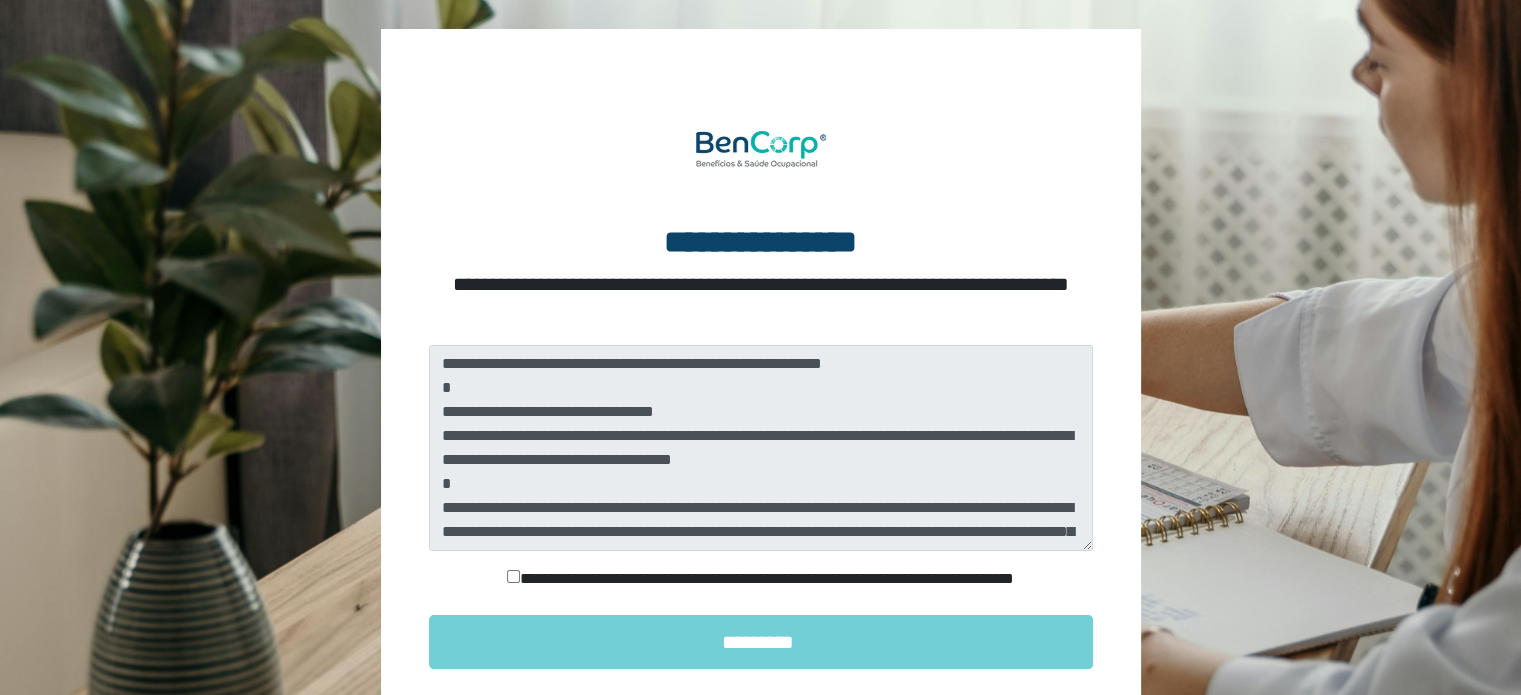 click on "**********" at bounding box center [761, 579] 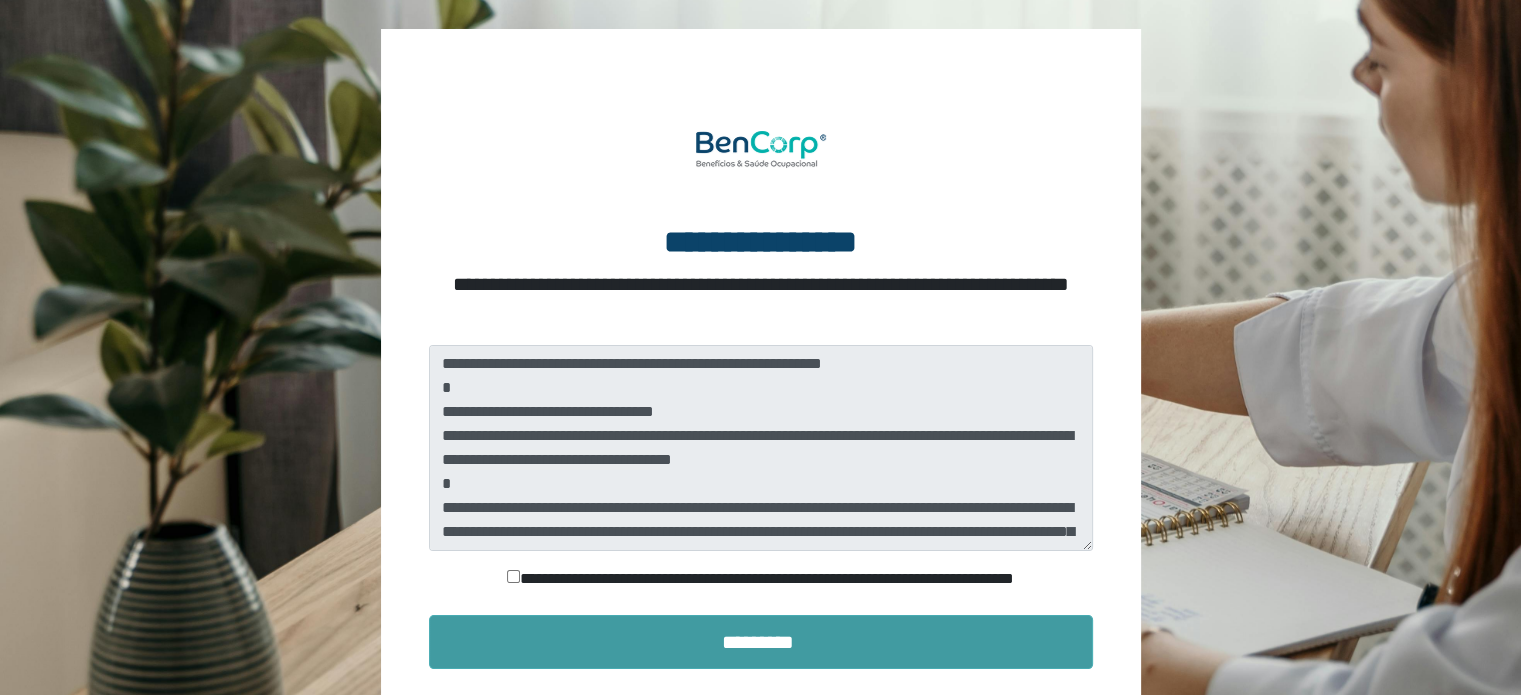 click on "*********" at bounding box center (761, 642) 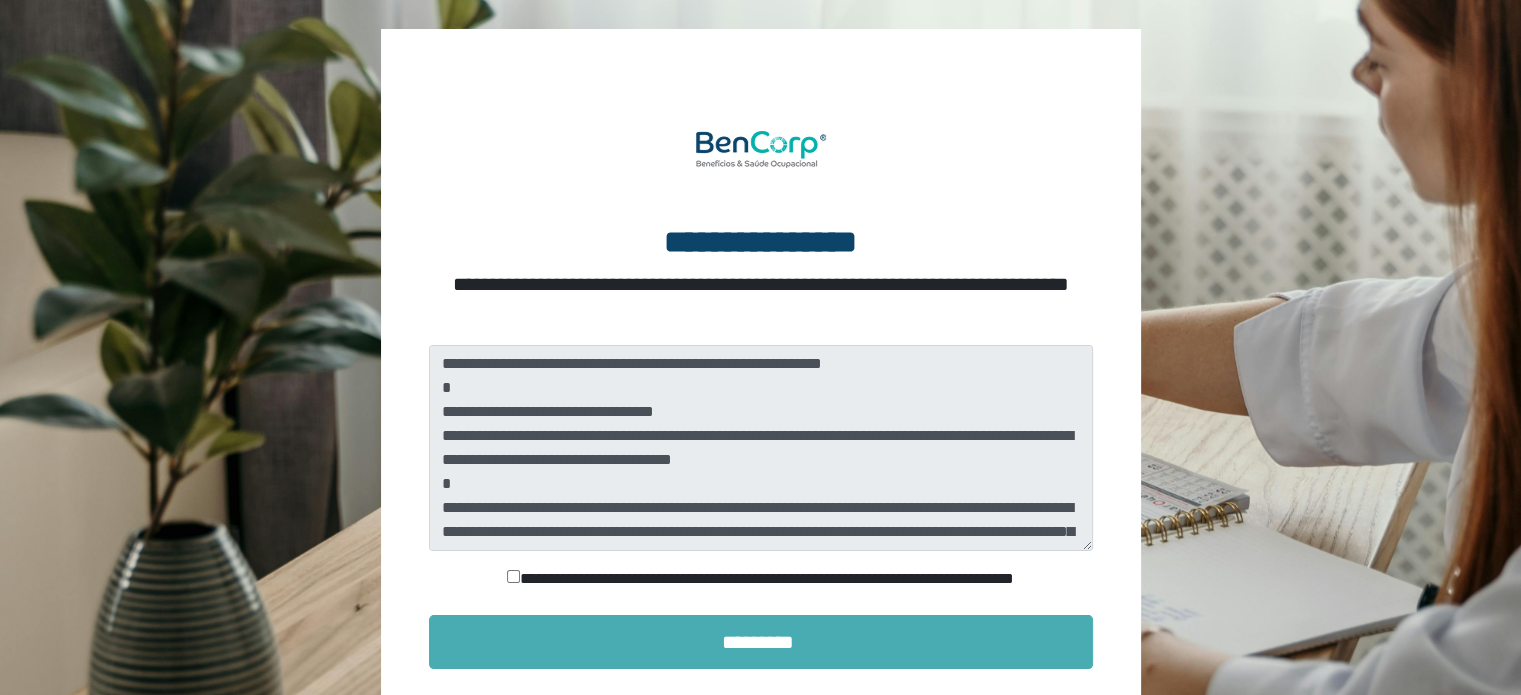 scroll, scrollTop: 46, scrollLeft: 0, axis: vertical 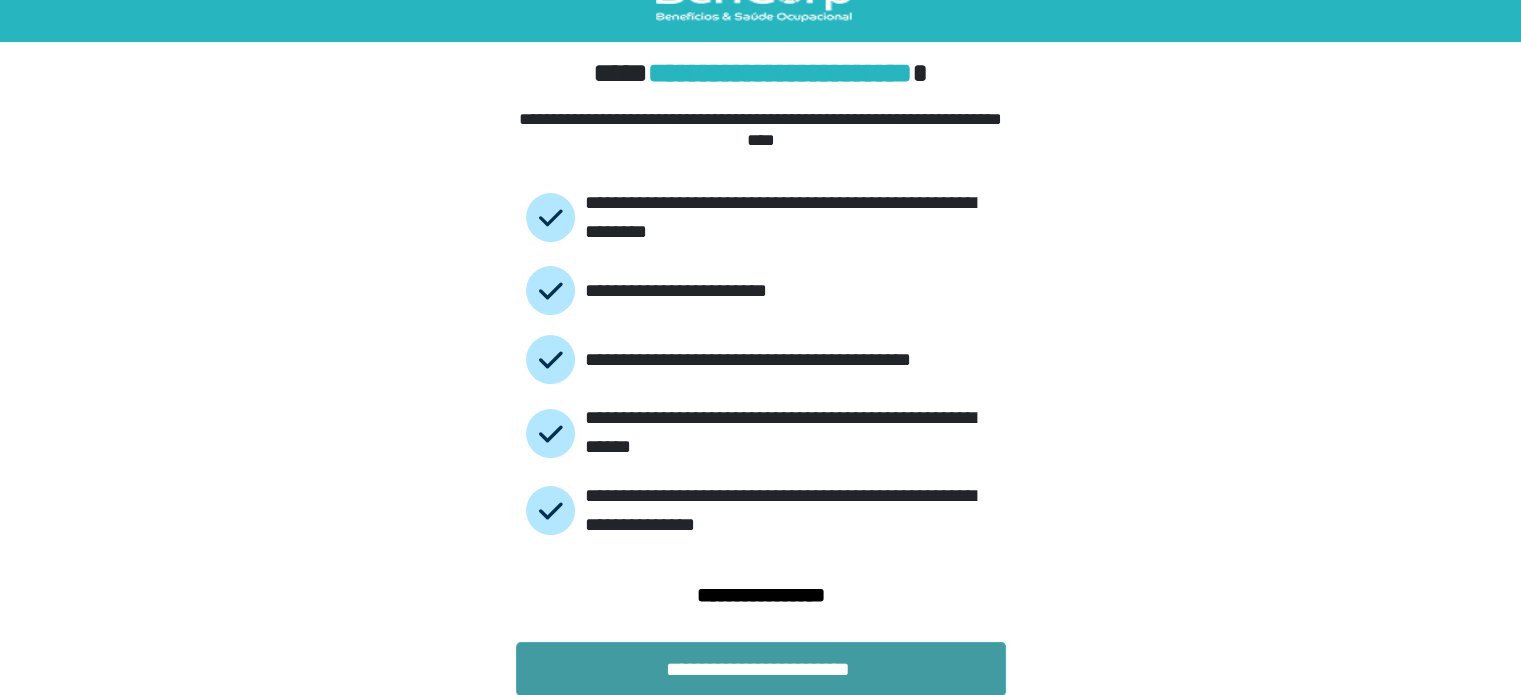 click on "**********" at bounding box center [761, 669] 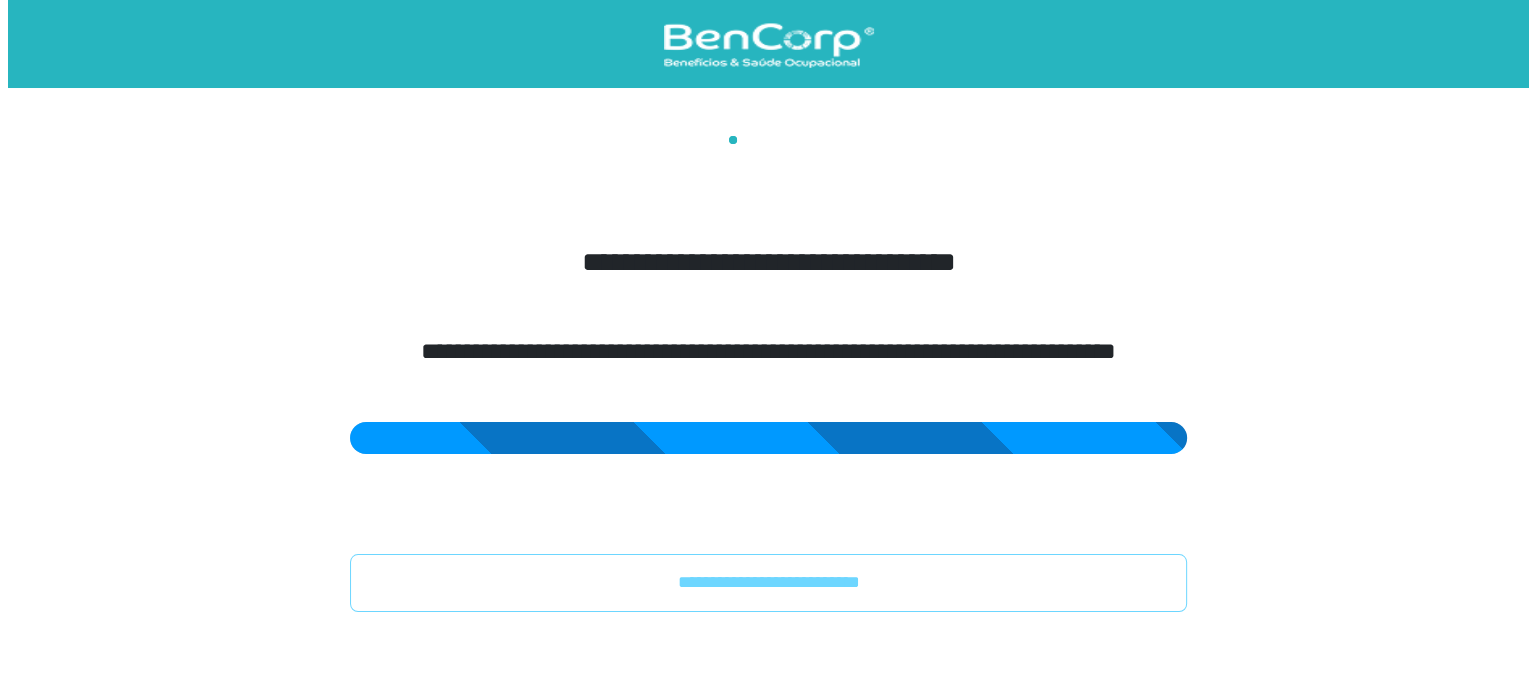 scroll, scrollTop: 0, scrollLeft: 0, axis: both 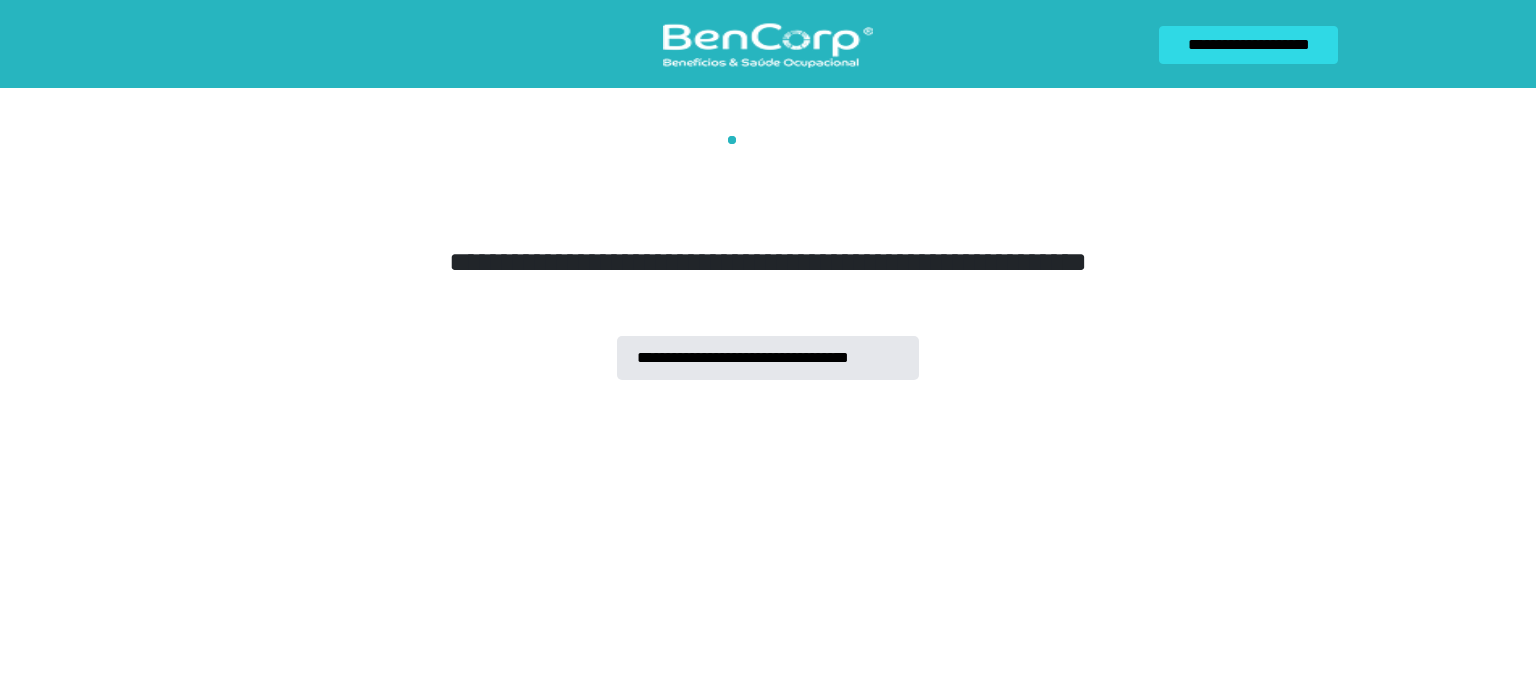 click on "**********" at bounding box center [768, 190] 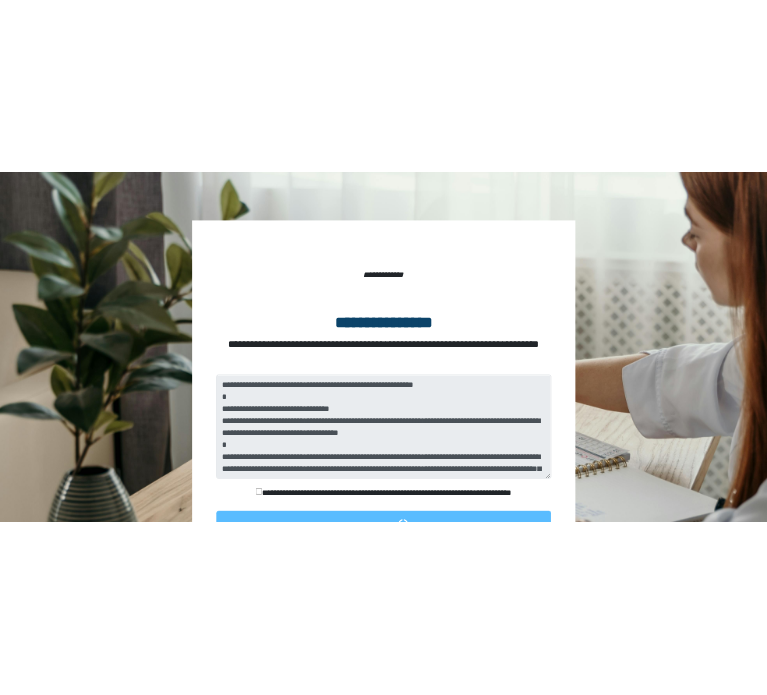 scroll, scrollTop: 0, scrollLeft: 0, axis: both 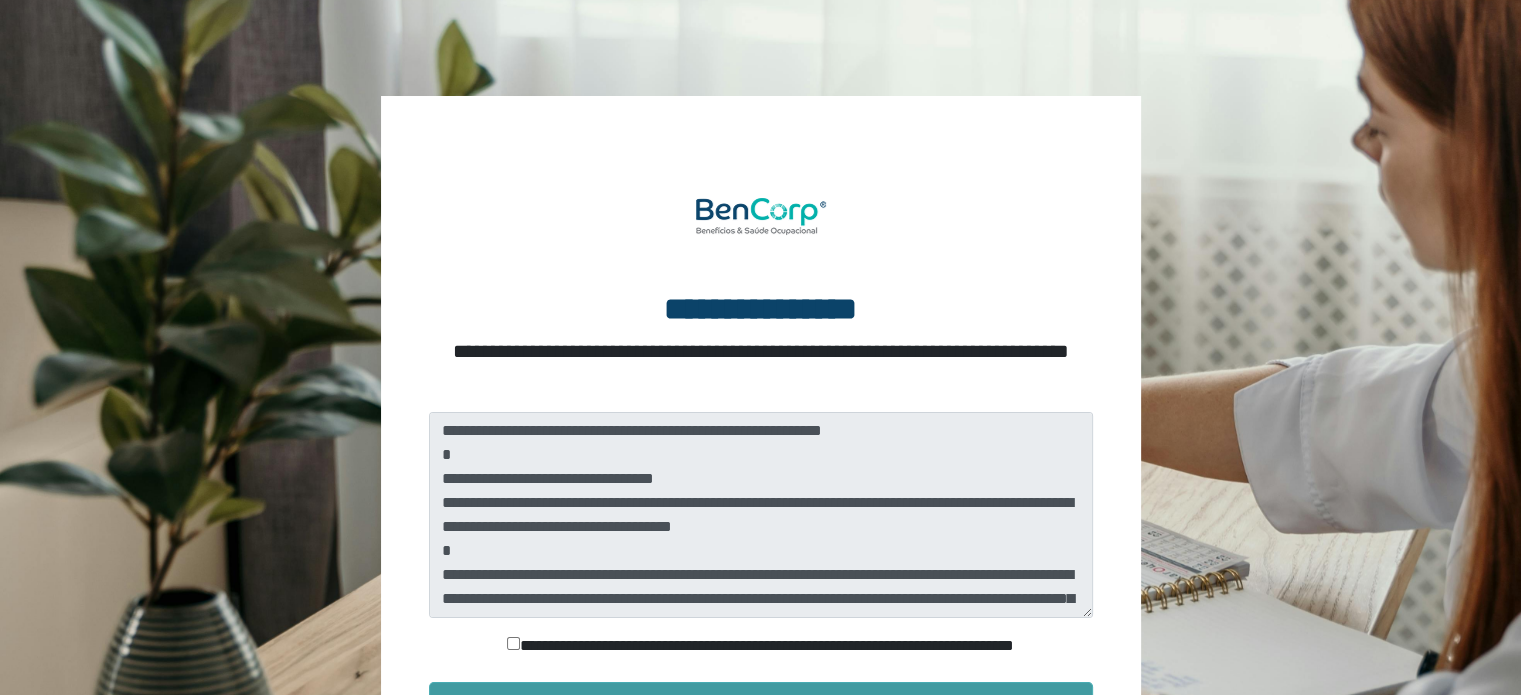 click on "*********" at bounding box center (761, 709) 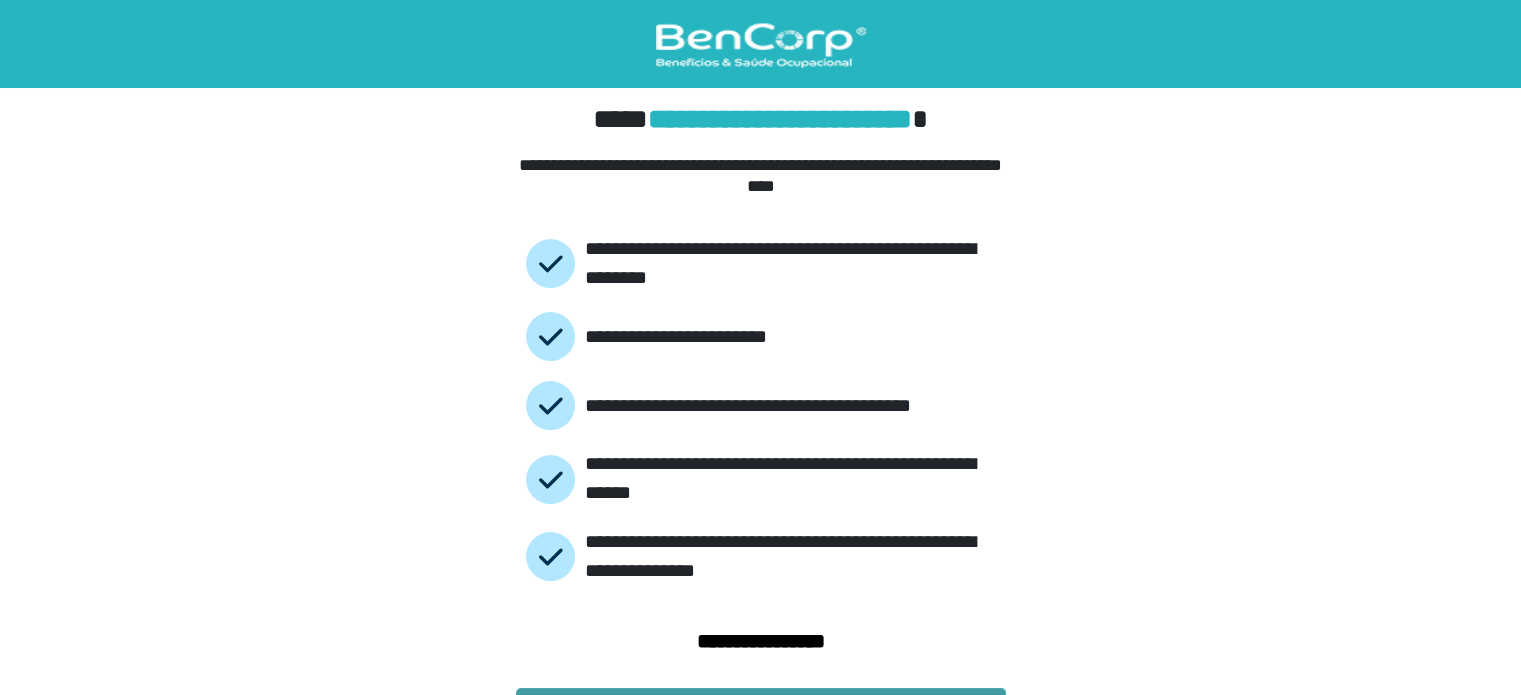 click on "**********" at bounding box center [761, 715] 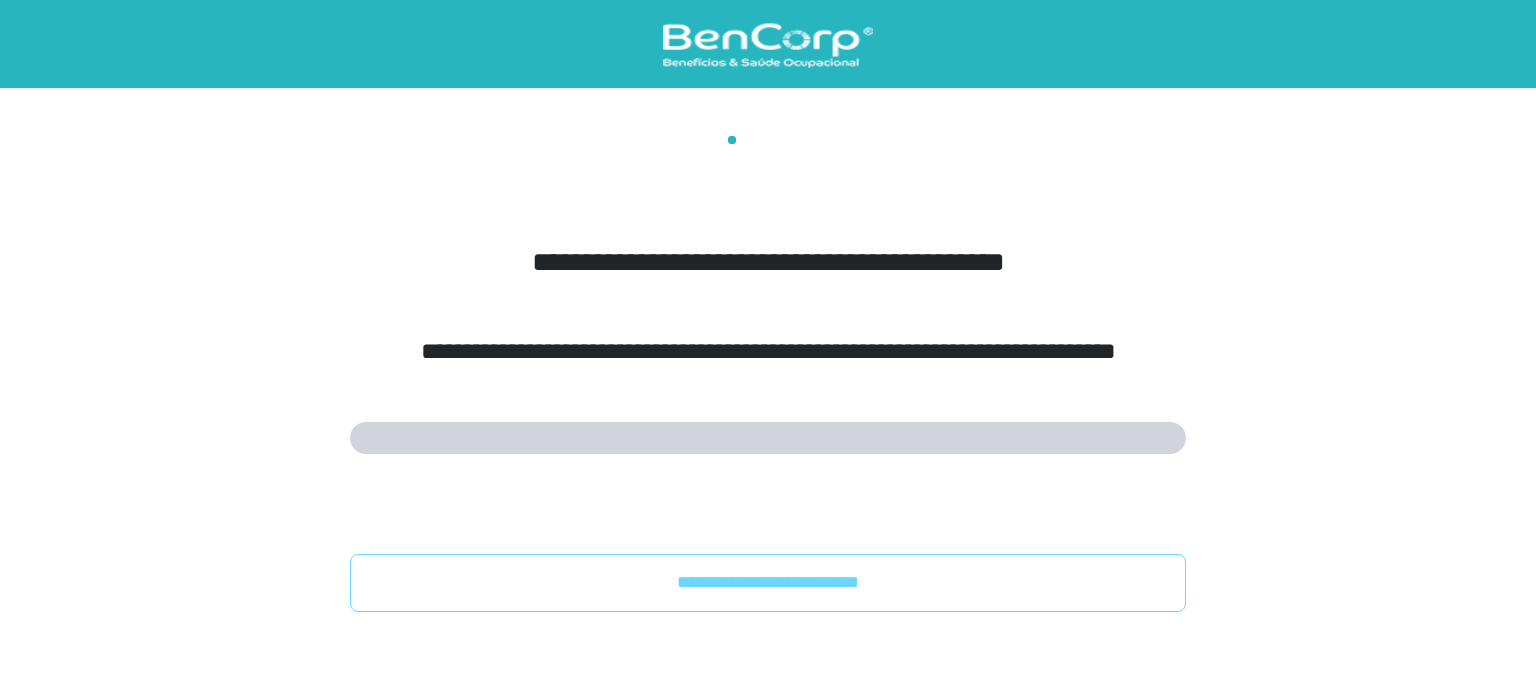 drag, startPoint x: 1534, startPoint y: 103, endPoint x: 1533, endPoint y: 127, distance: 24.020824 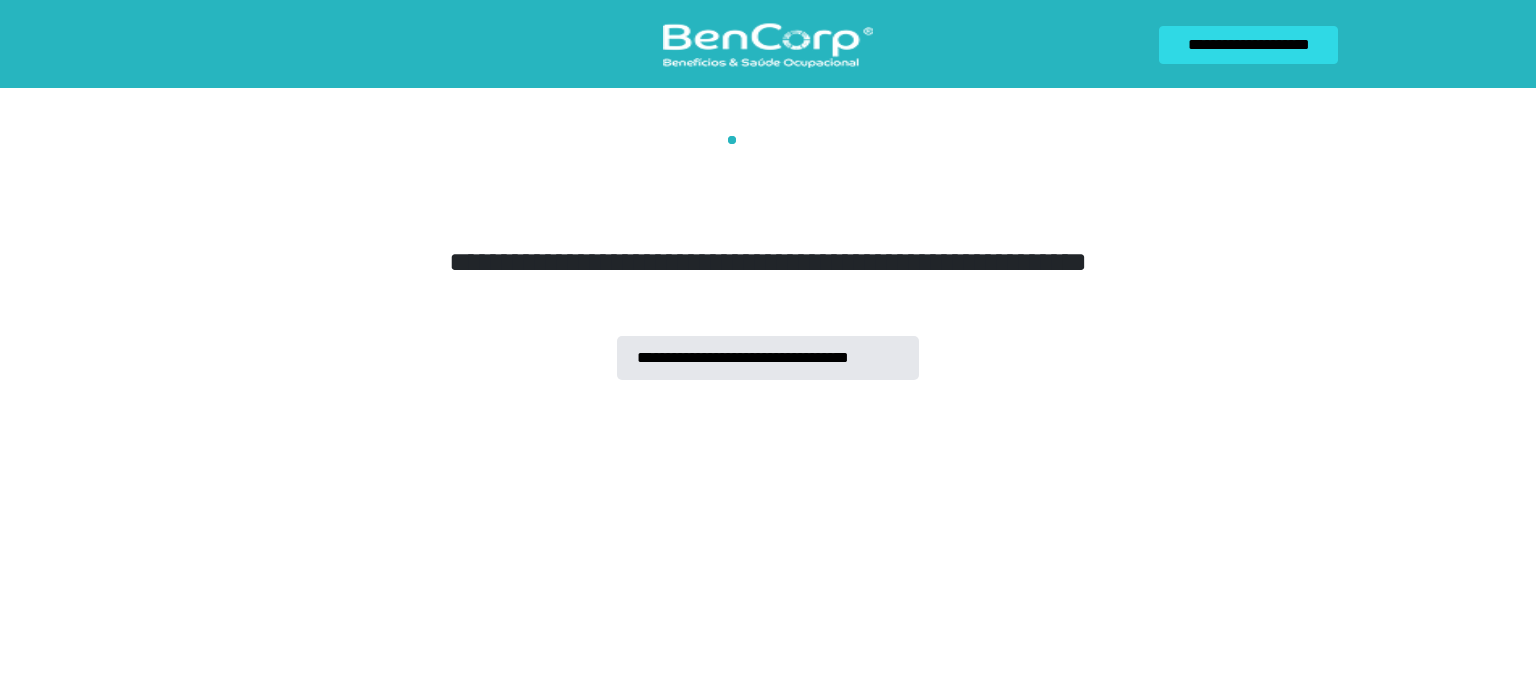 click on "**********" at bounding box center (768, 358) 